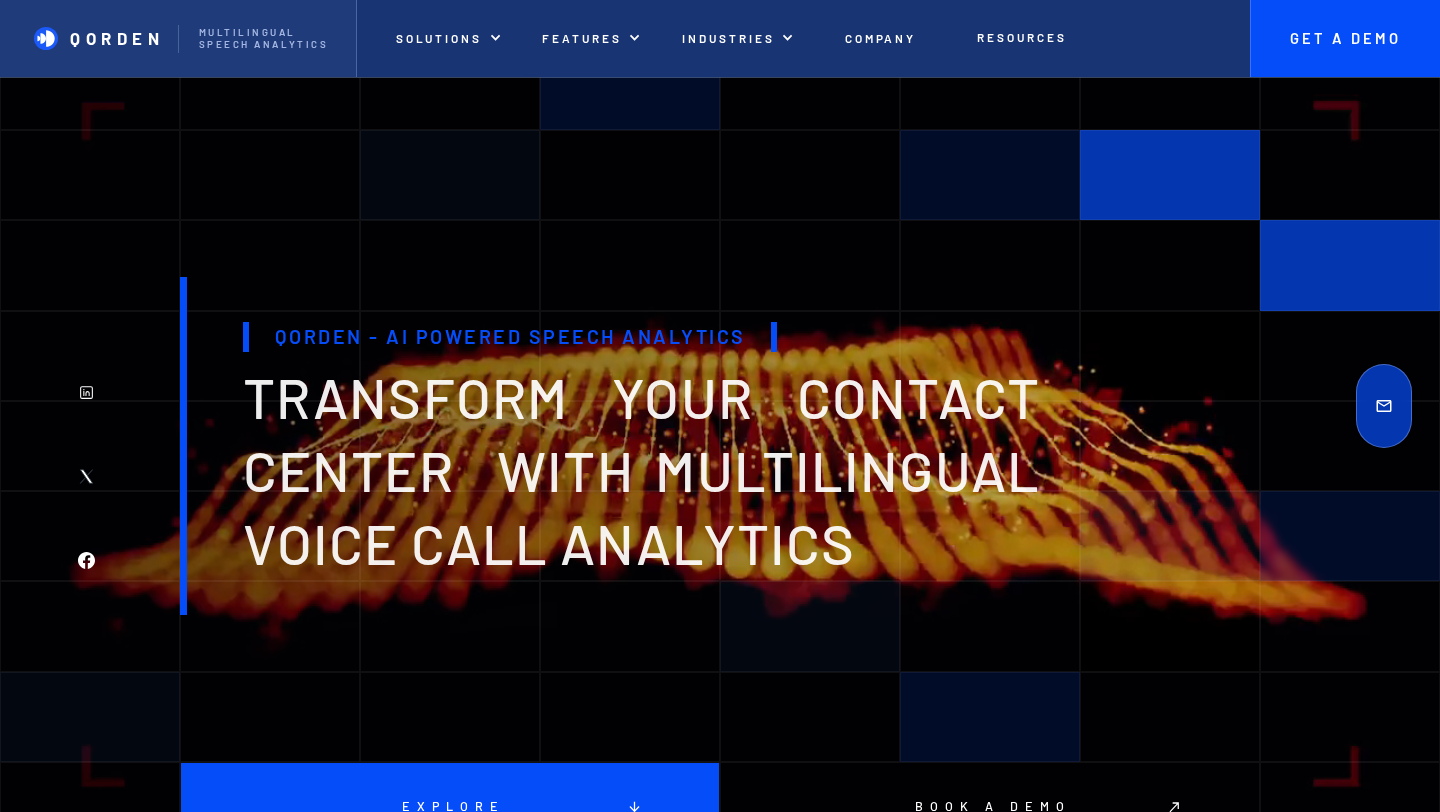 scroll, scrollTop: 0, scrollLeft: 0, axis: both 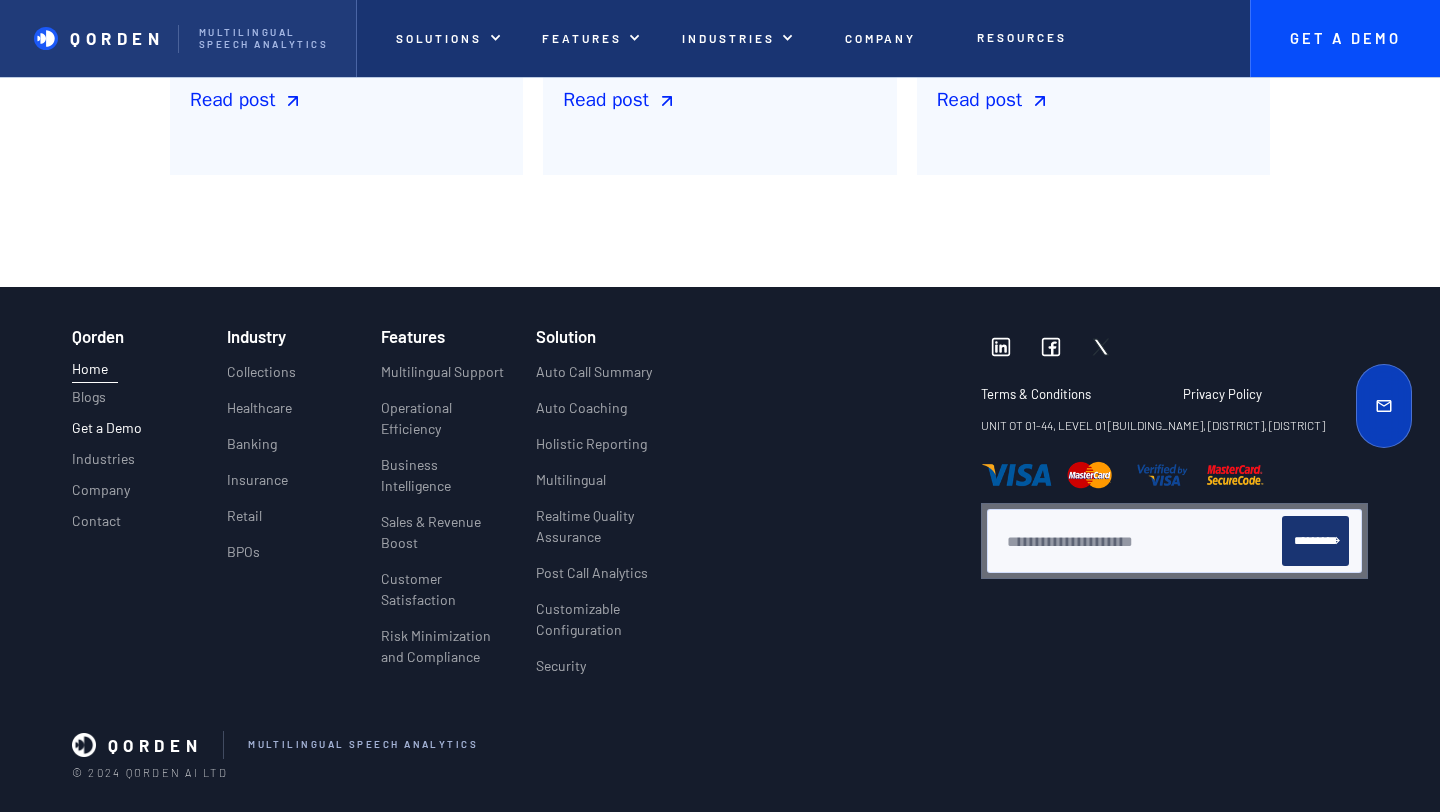 click on "Get a Demo" at bounding box center [107, 428] 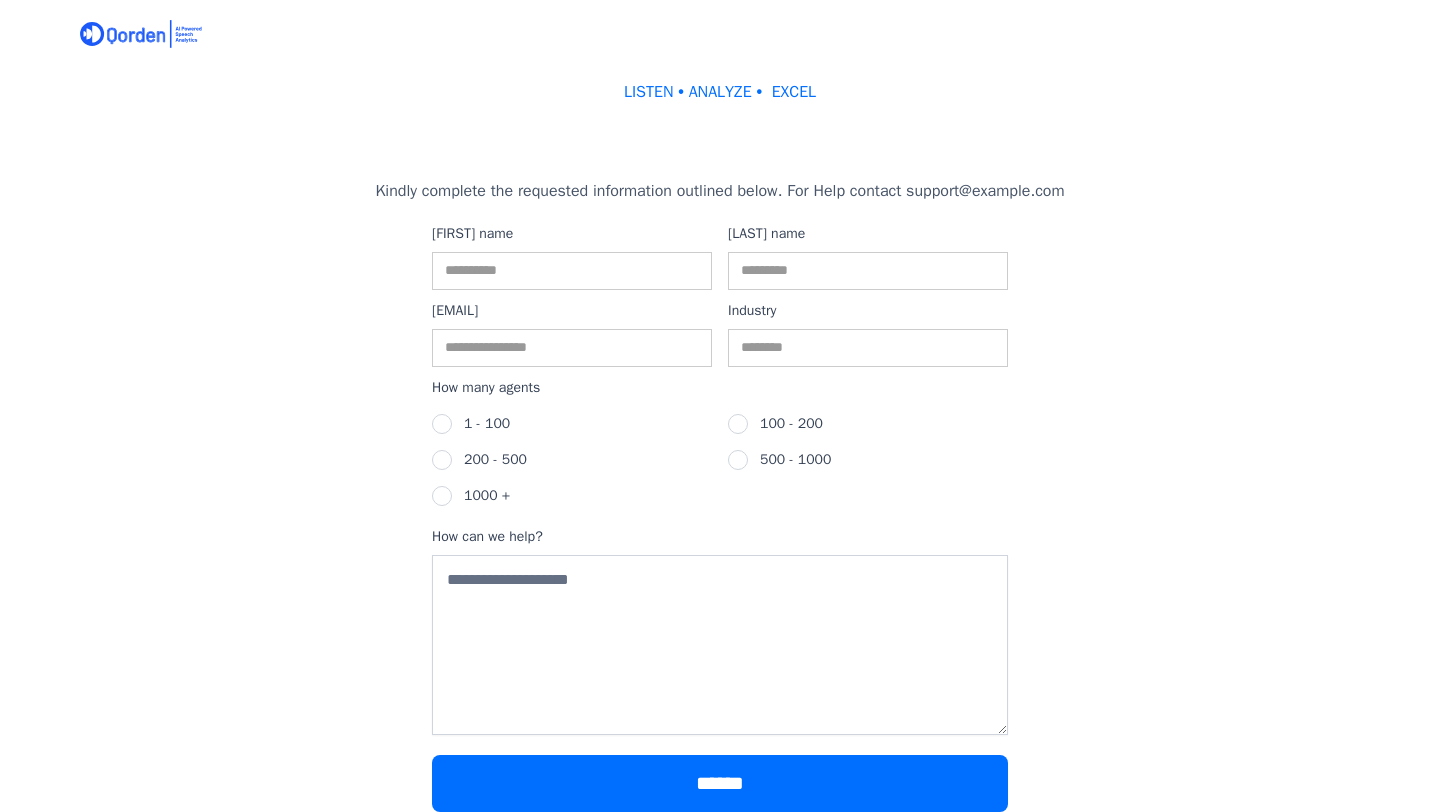 scroll, scrollTop: 0, scrollLeft: 0, axis: both 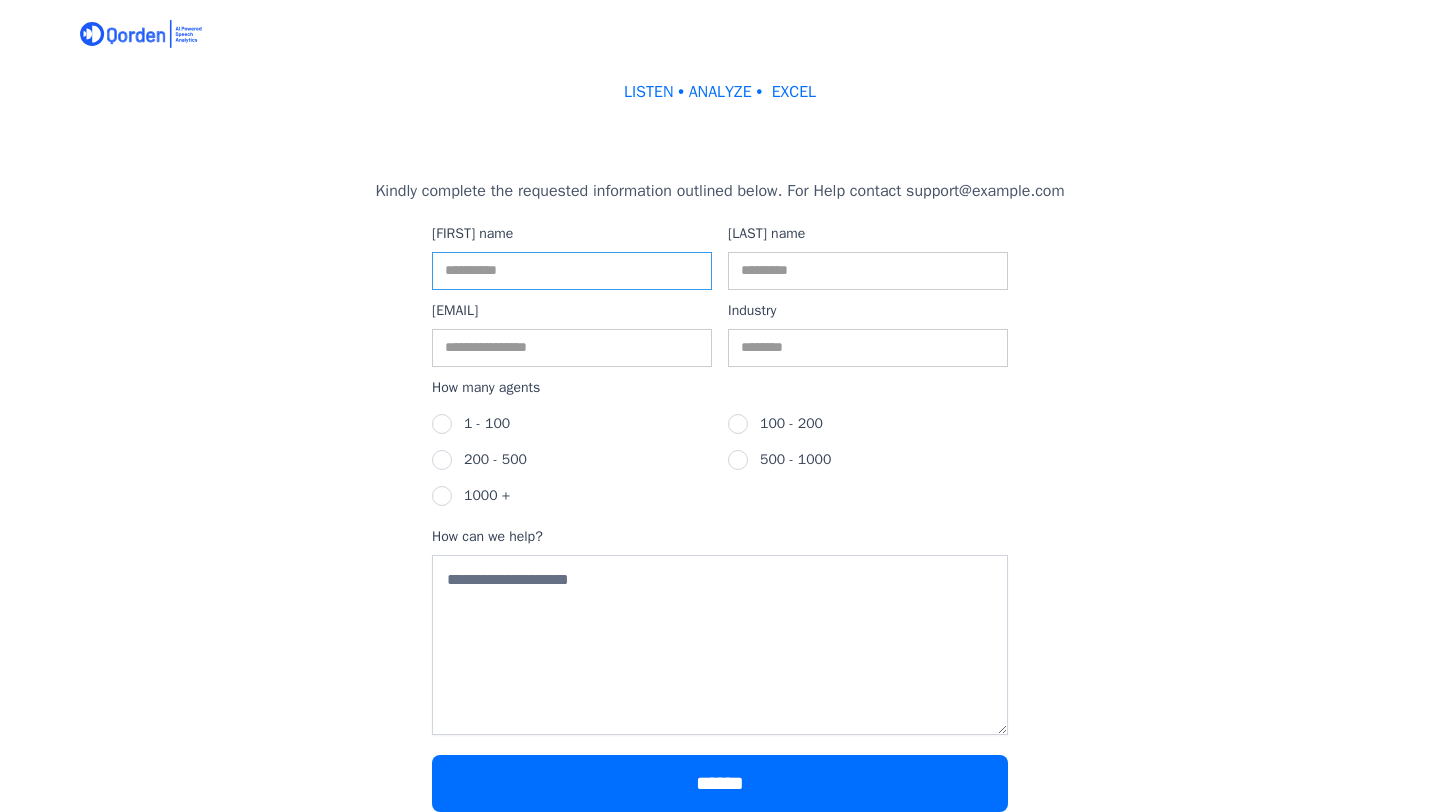 click on "First name" at bounding box center (572, 271) 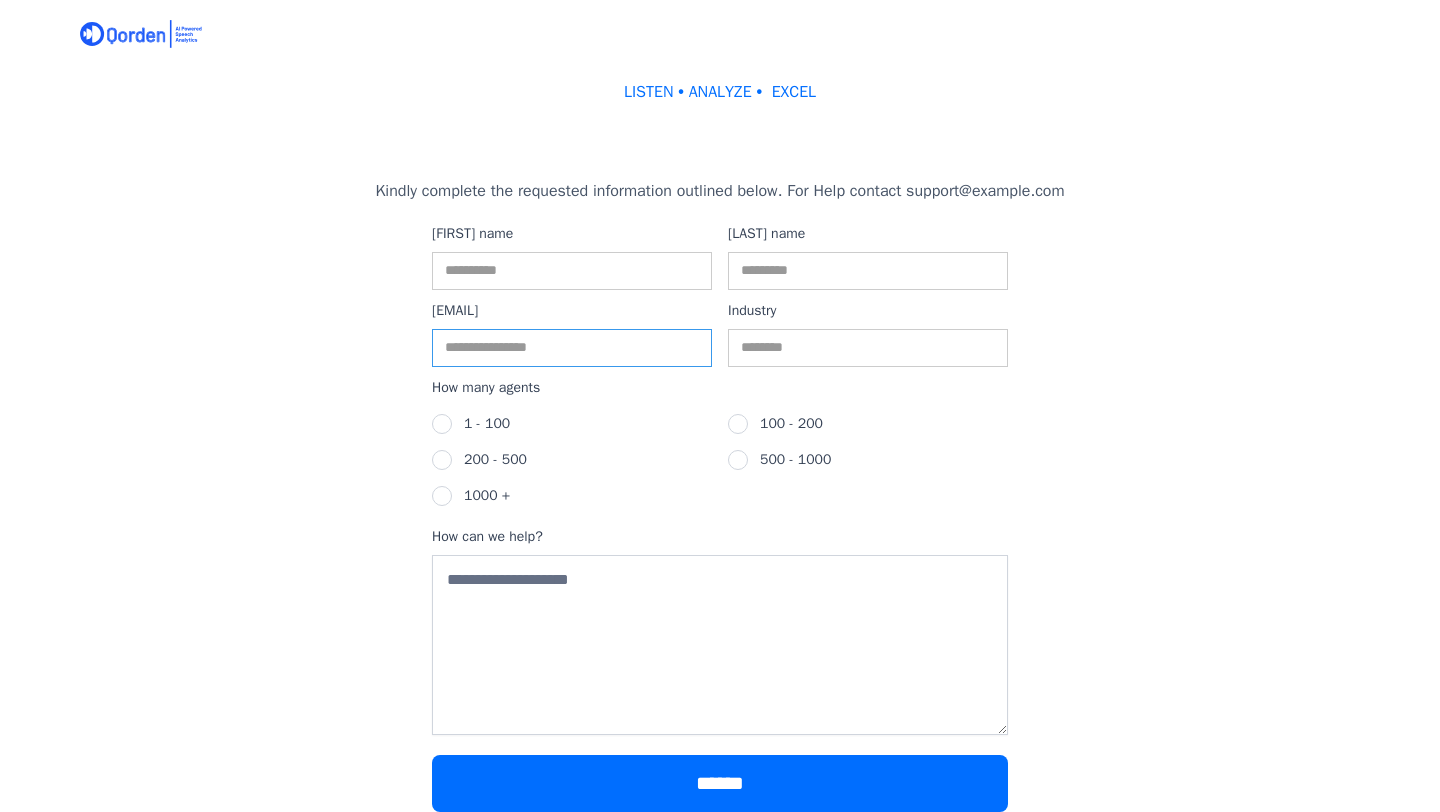 click on "Email" at bounding box center (572, 348) 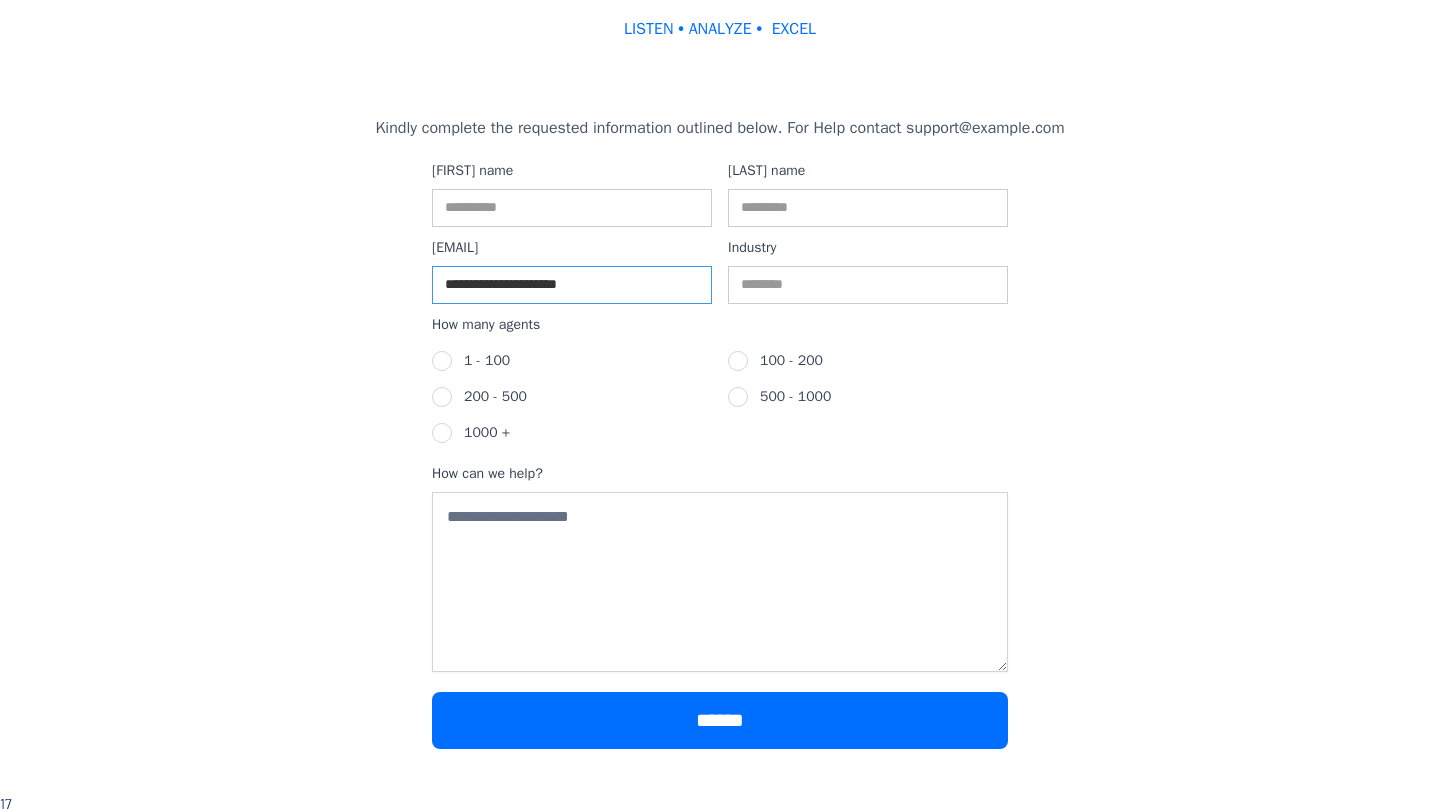 scroll, scrollTop: 0, scrollLeft: 0, axis: both 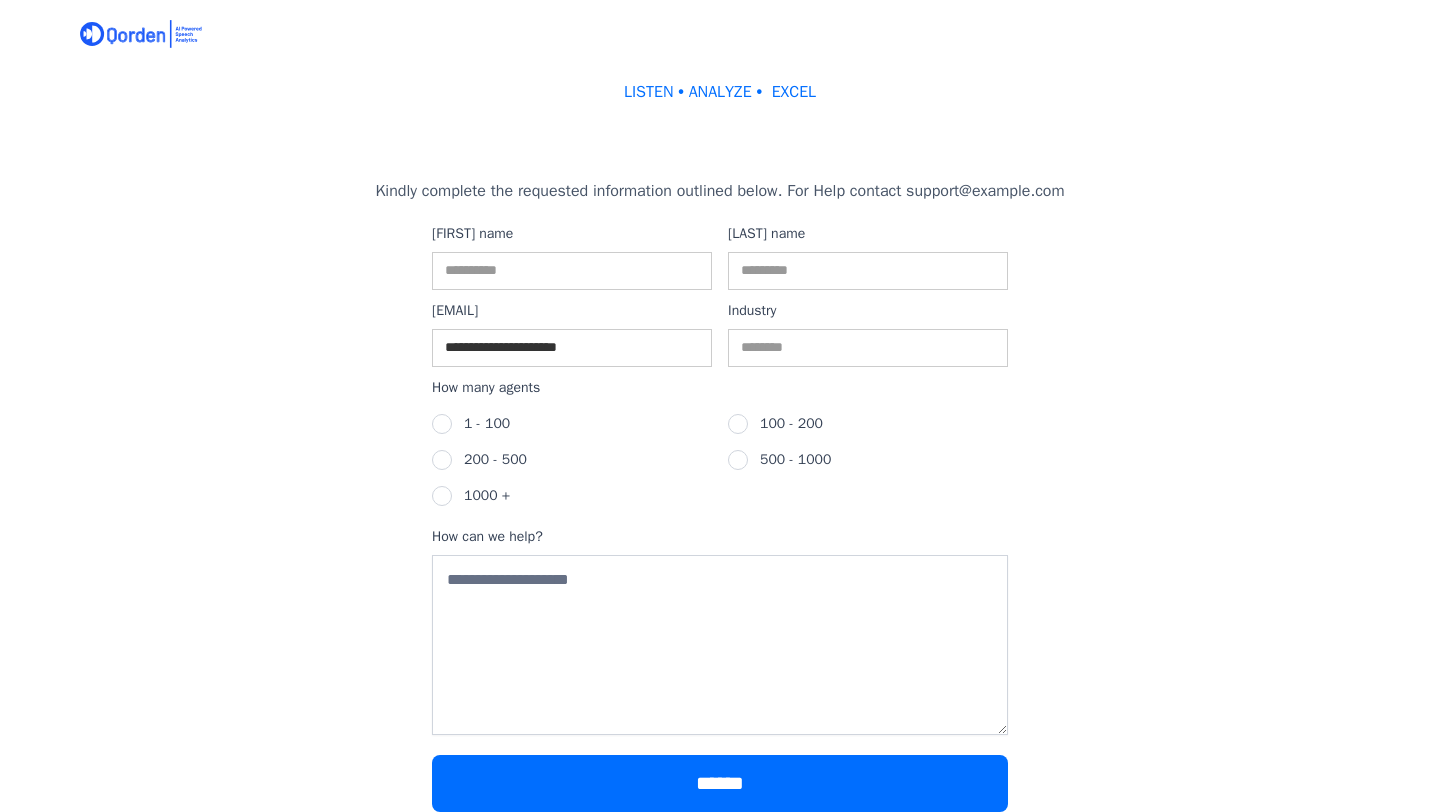 click at bounding box center [144, 34] 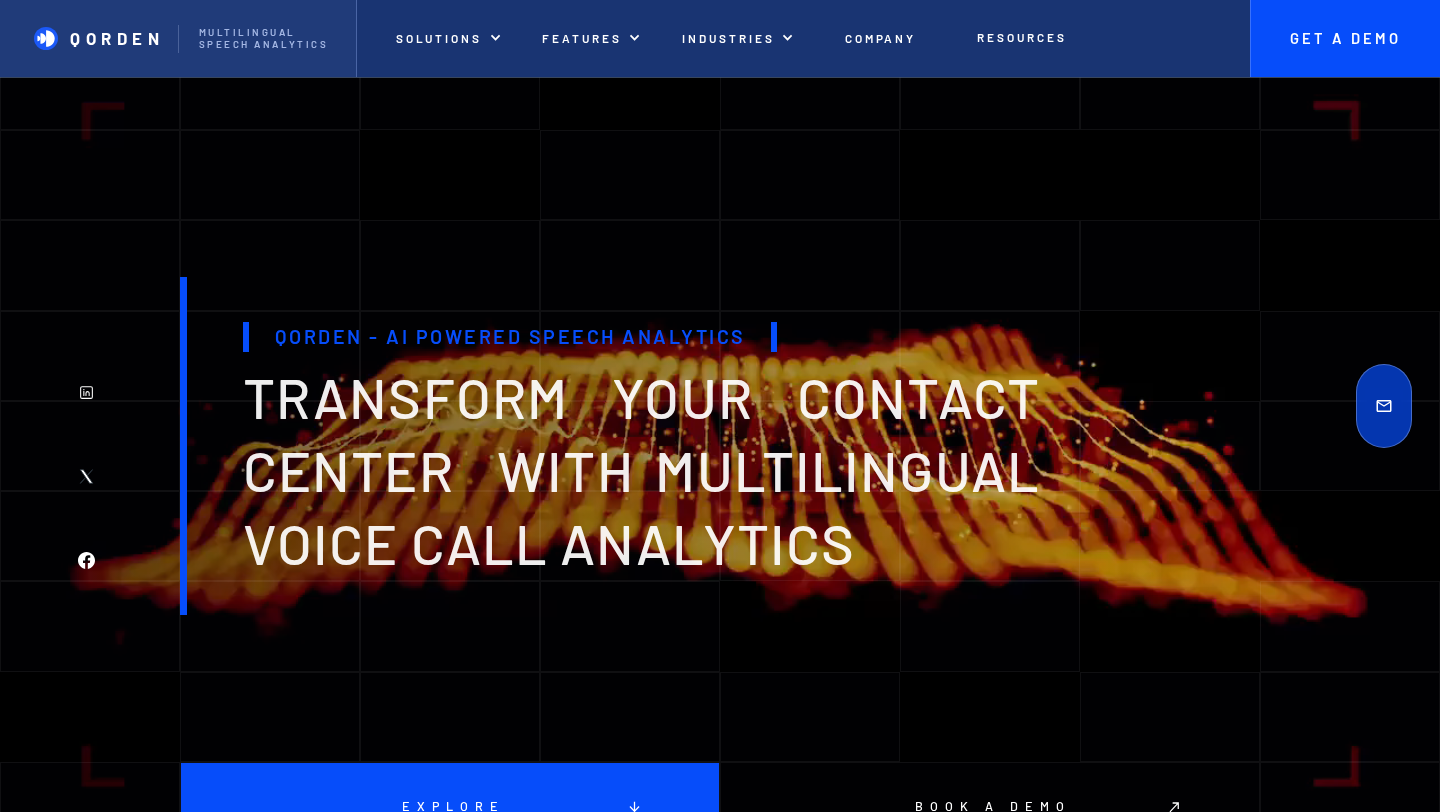 scroll, scrollTop: 7576, scrollLeft: 0, axis: vertical 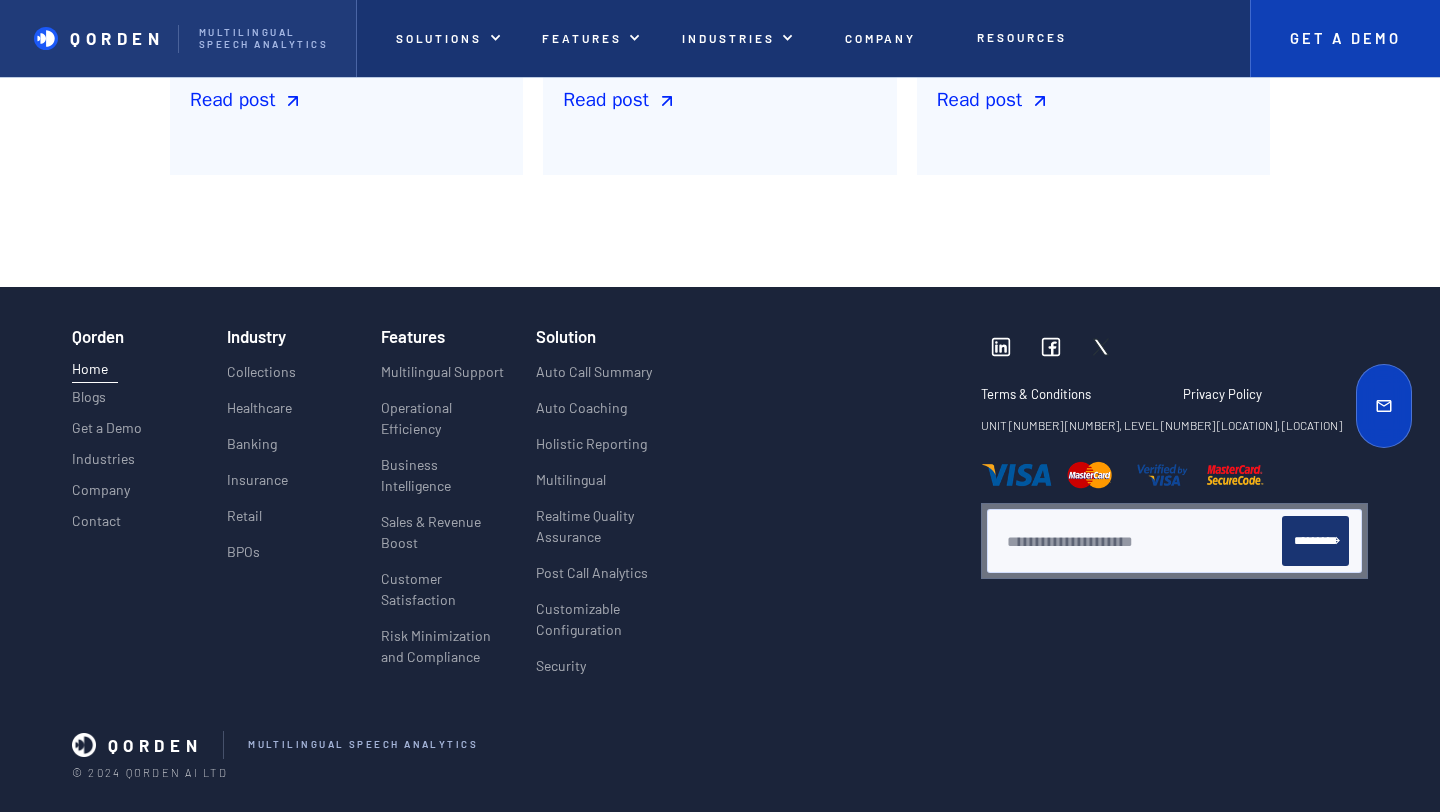 click on "Get A Demo" at bounding box center (1345, 39) 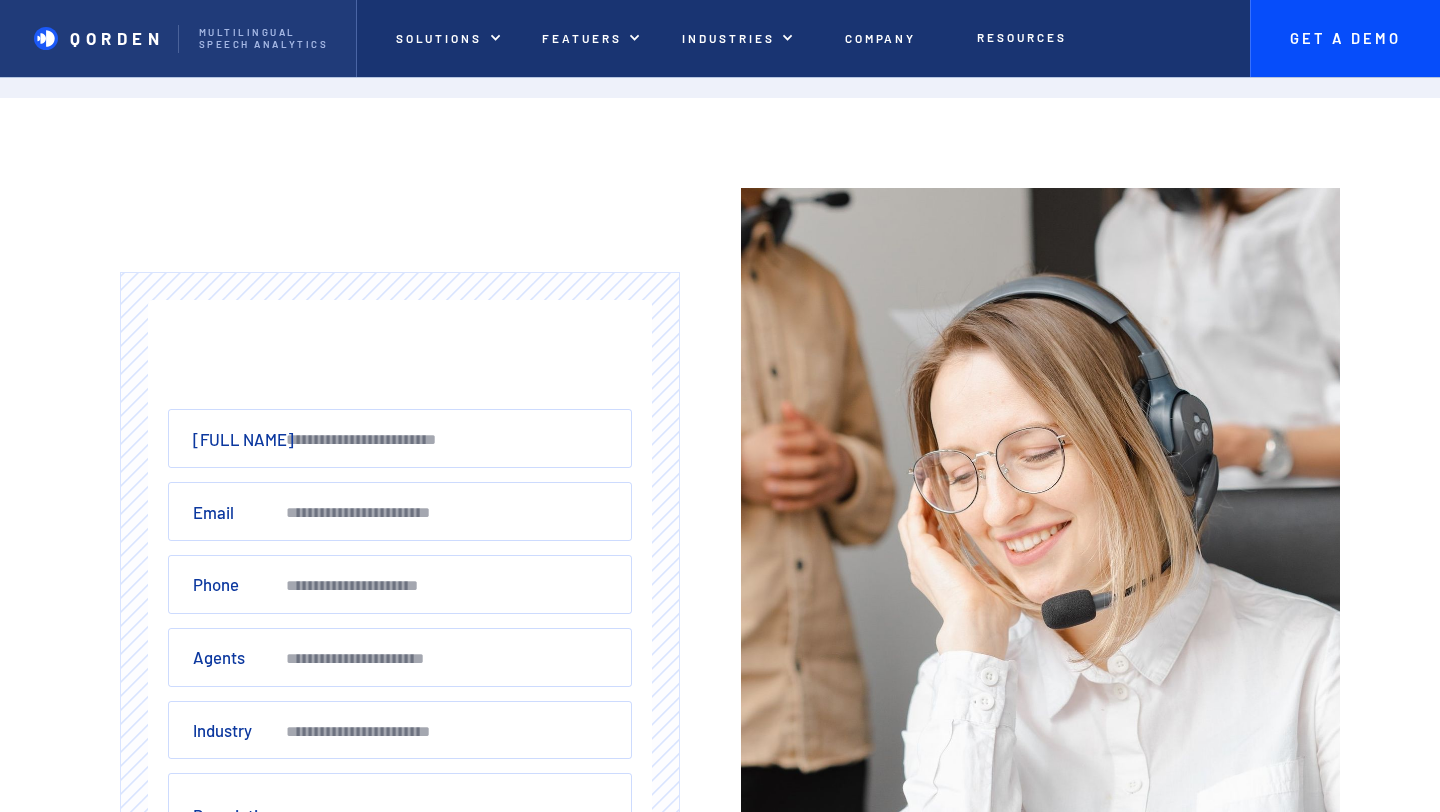 scroll, scrollTop: 0, scrollLeft: 0, axis: both 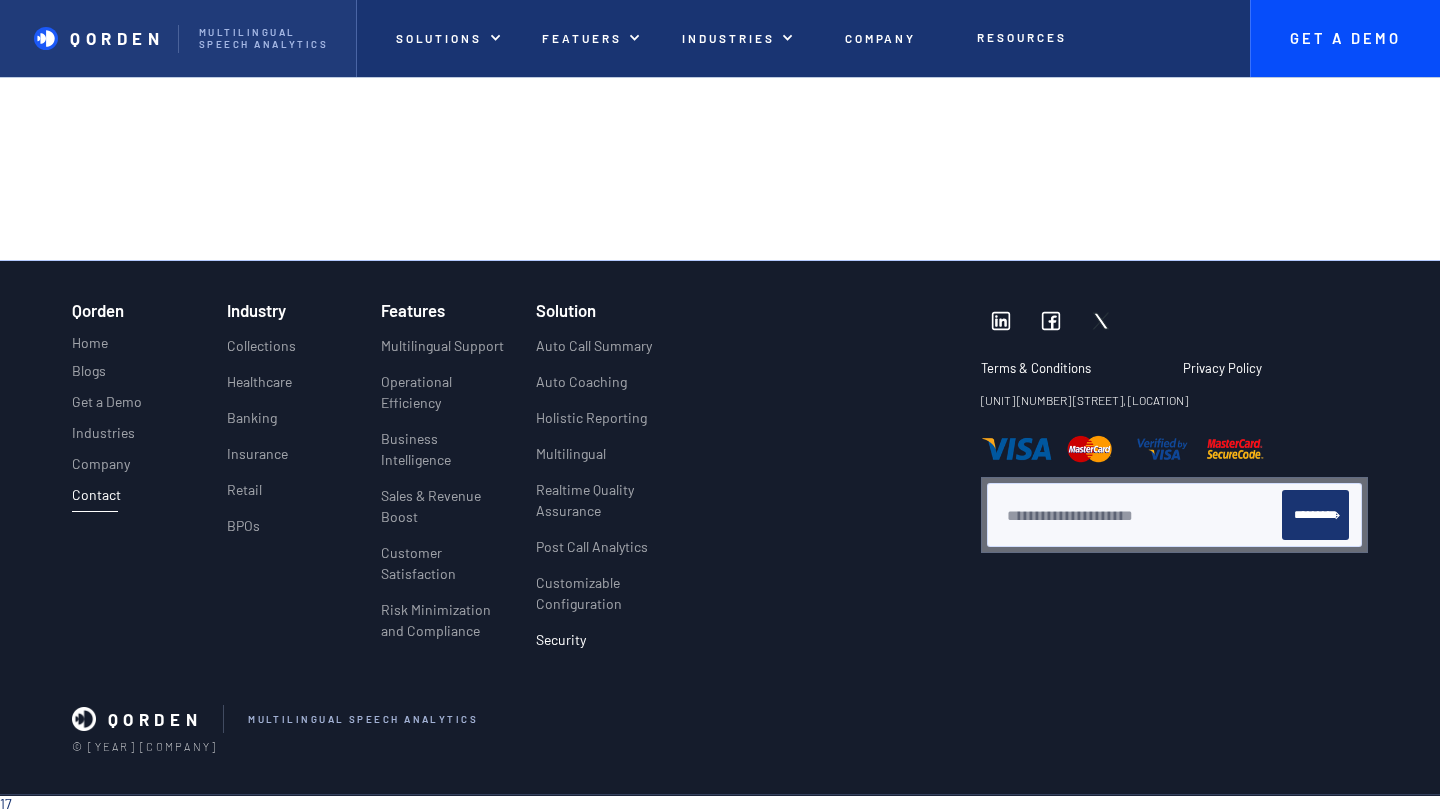 click on "Security" at bounding box center (561, 639) 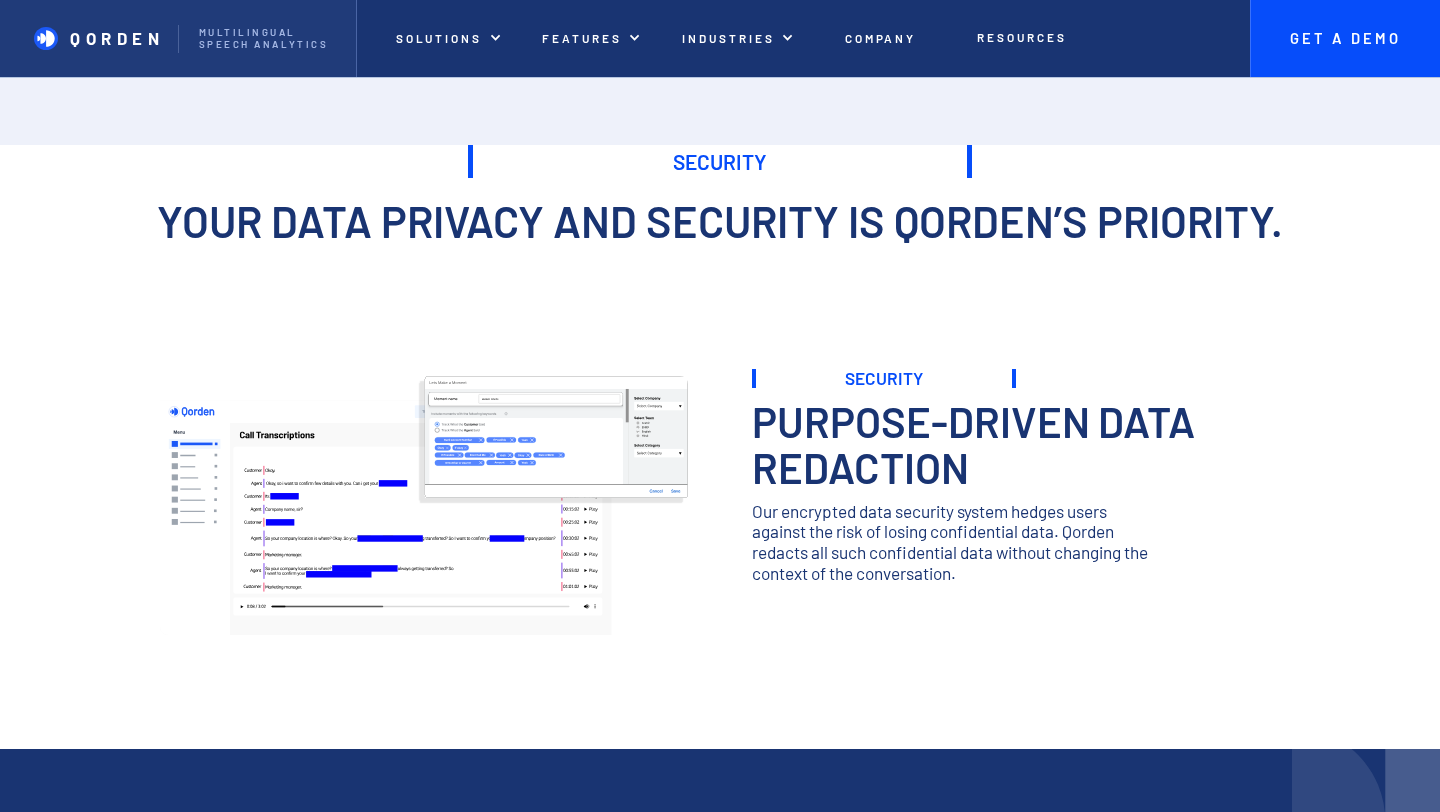 scroll, scrollTop: 0, scrollLeft: 0, axis: both 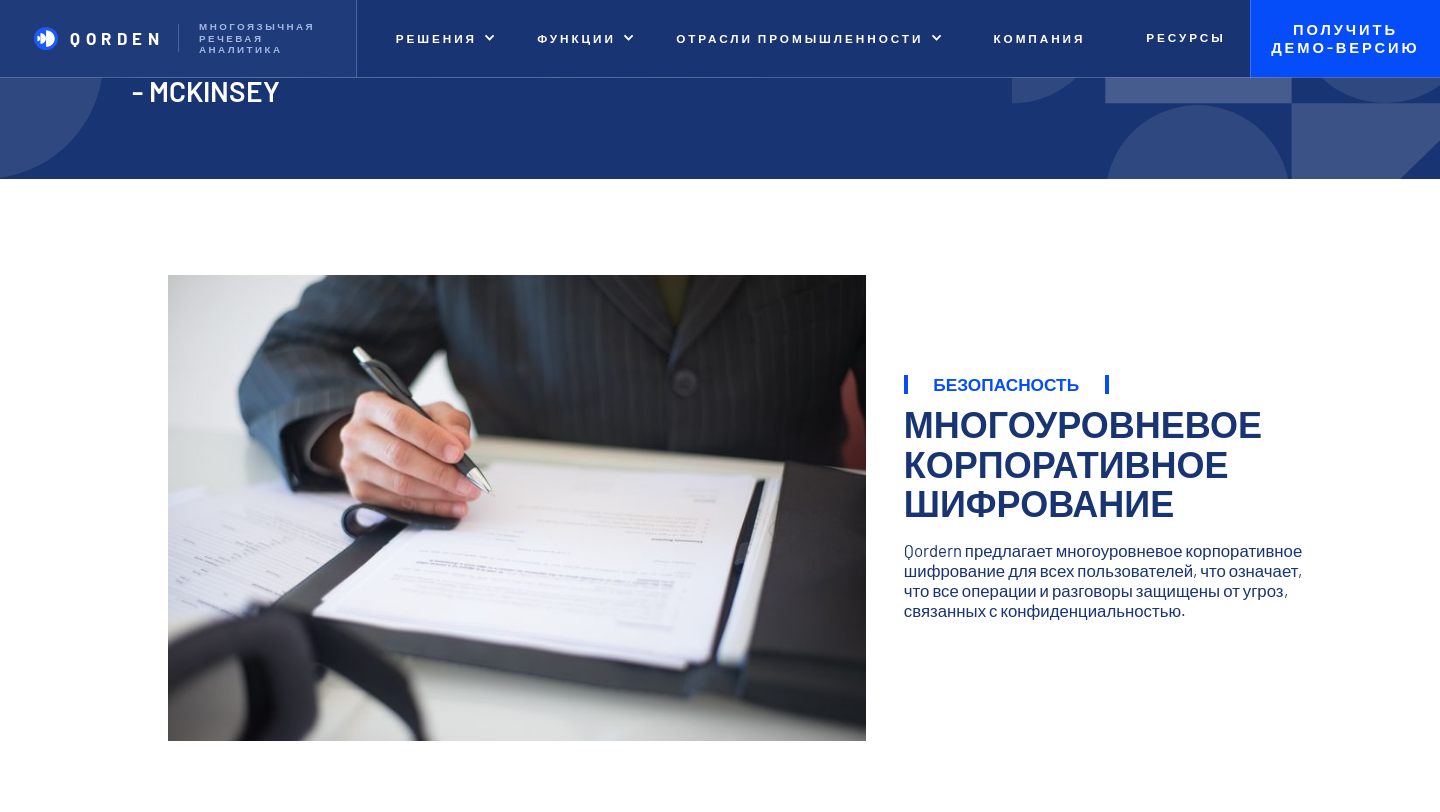 click on "Безопасность Целенаправленное редактирование данных Наша система защиты данных с шифрованием защищает пользователей от риска потери конфиденциальной информации. Qorden редактирует все конфиденциальные данные, не изменяя контекст разговора. ‍ Методы ручного сбора данных о вызовов охватывают менее 2 процентов всех взаимодействий голосовых вызовов  - mckinsey Подпишитесь на нашу ДЕМО-версию Безопасность Многоуровневое корпоративное шифрование ‍ ‍" at bounding box center [722, 224] 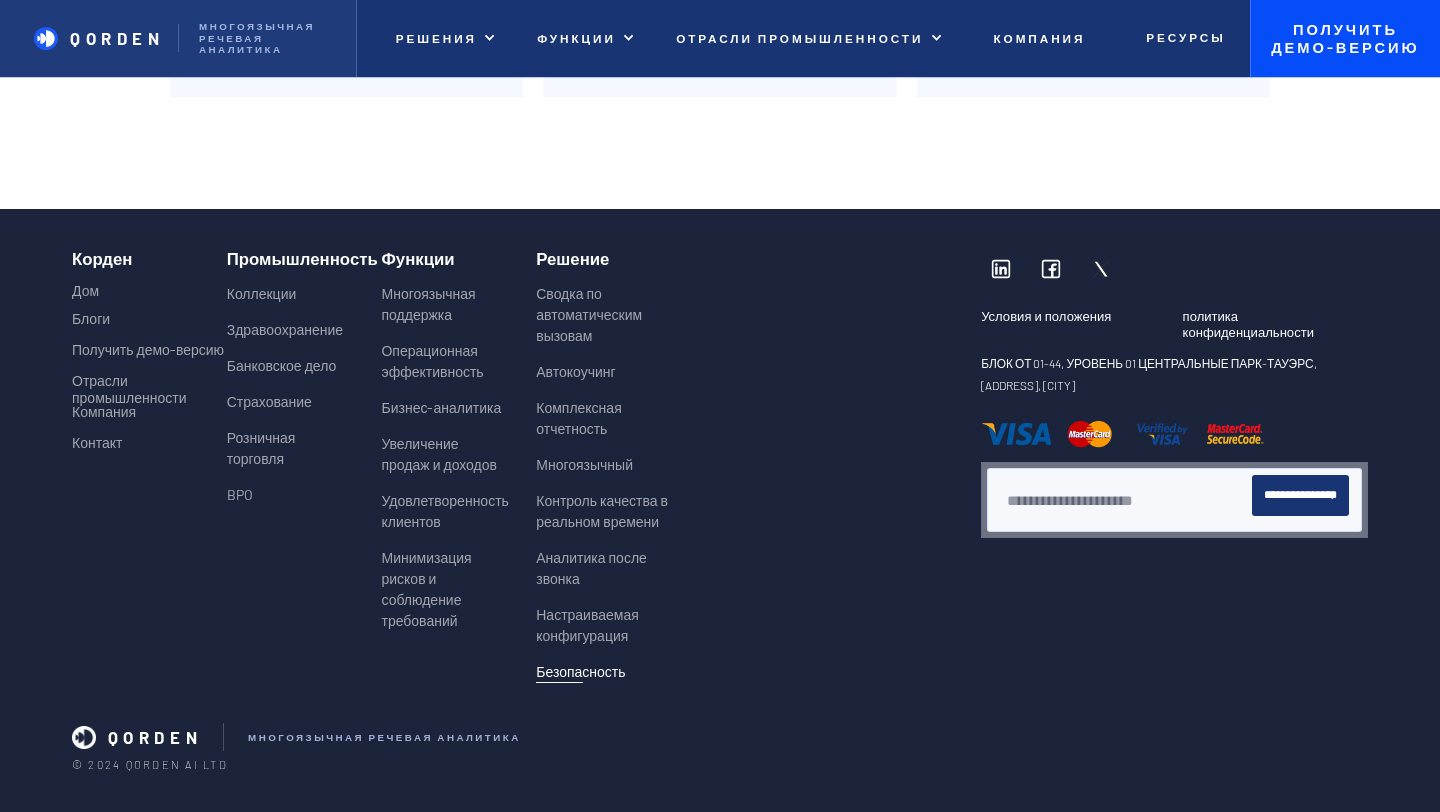 scroll, scrollTop: 4461, scrollLeft: 0, axis: vertical 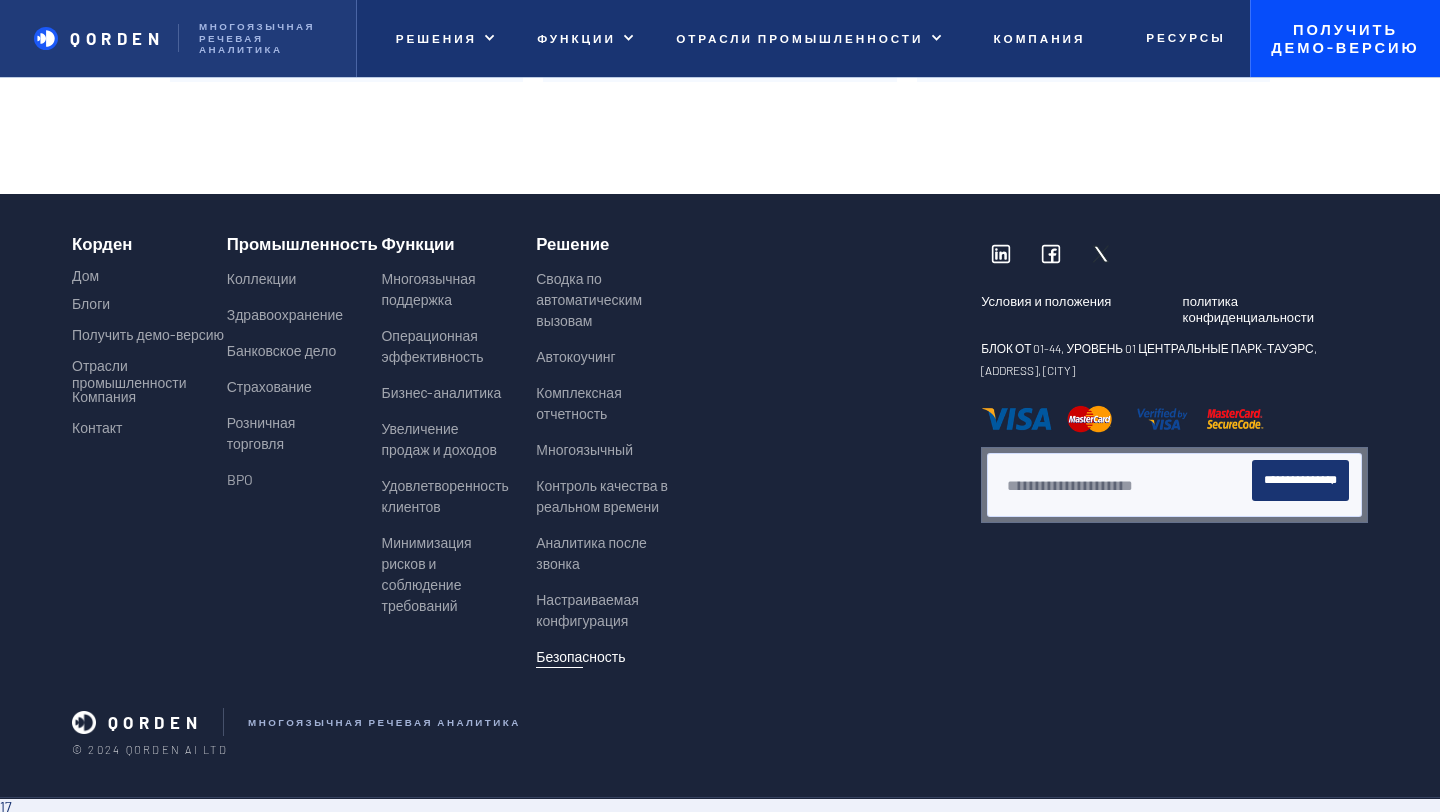 click on "Последние записи в блоге Дизайн Развитие бизнеса посредством общения с клиентами: неиспользованный ресурс вашего контакт-центра
How do you create compelling presentations that wow your colleagues and impress your managers? Прочитать пост
Дизайн Оптимизация клиентского опыта: все, что вам нужно знать
How do you create compelling presentations that wow your colleagues and impress your managers? Прочитать пост
Дизайн 5 основных советов по повышению эффективности работы агентов контакт-центра
How do you create compelling presentations that wow your colleagues and impress your managers? Прочитать пост
View all posts View all posts" at bounding box center (720, -281) 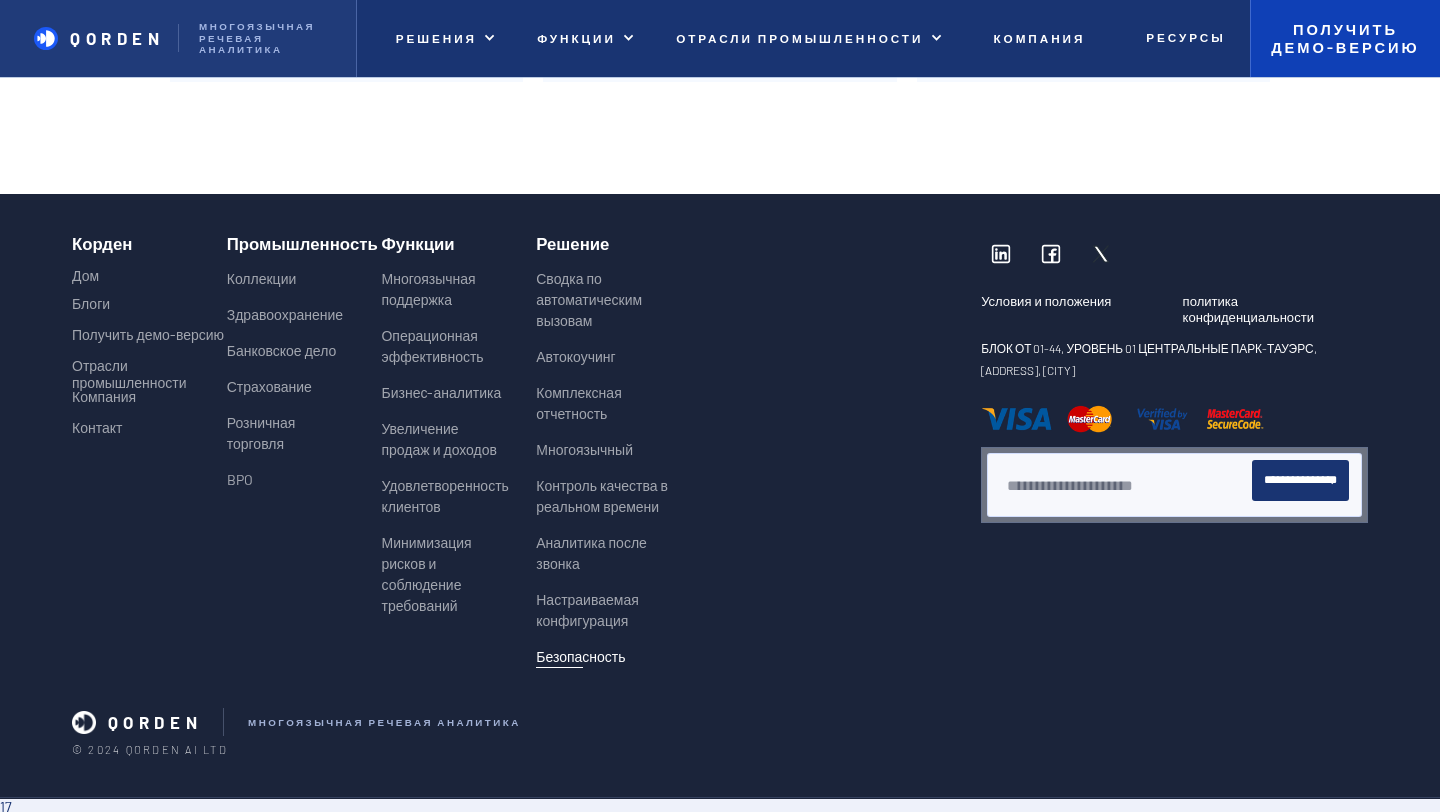 click on "Получить демо-версию" at bounding box center [1345, 38] 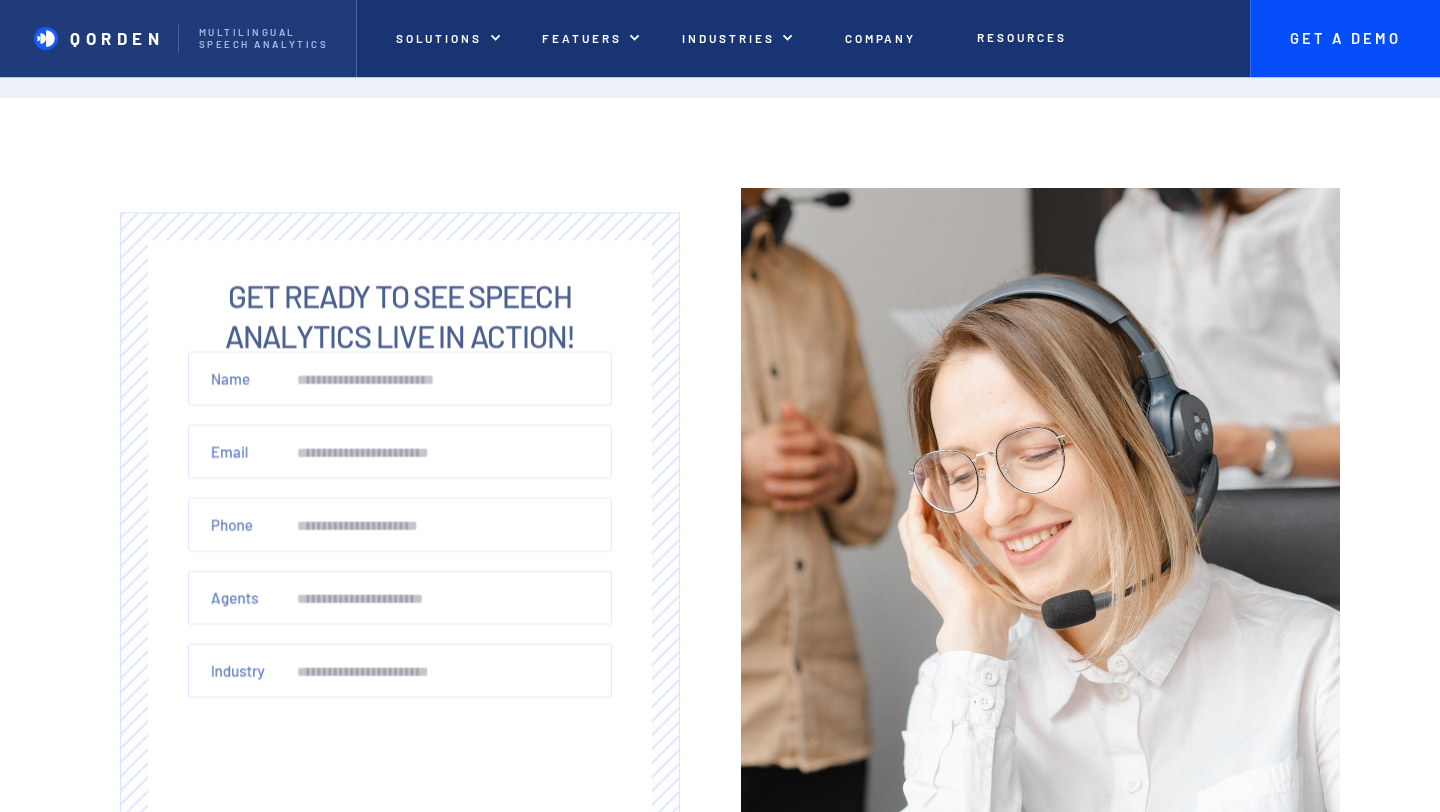 scroll, scrollTop: 0, scrollLeft: 0, axis: both 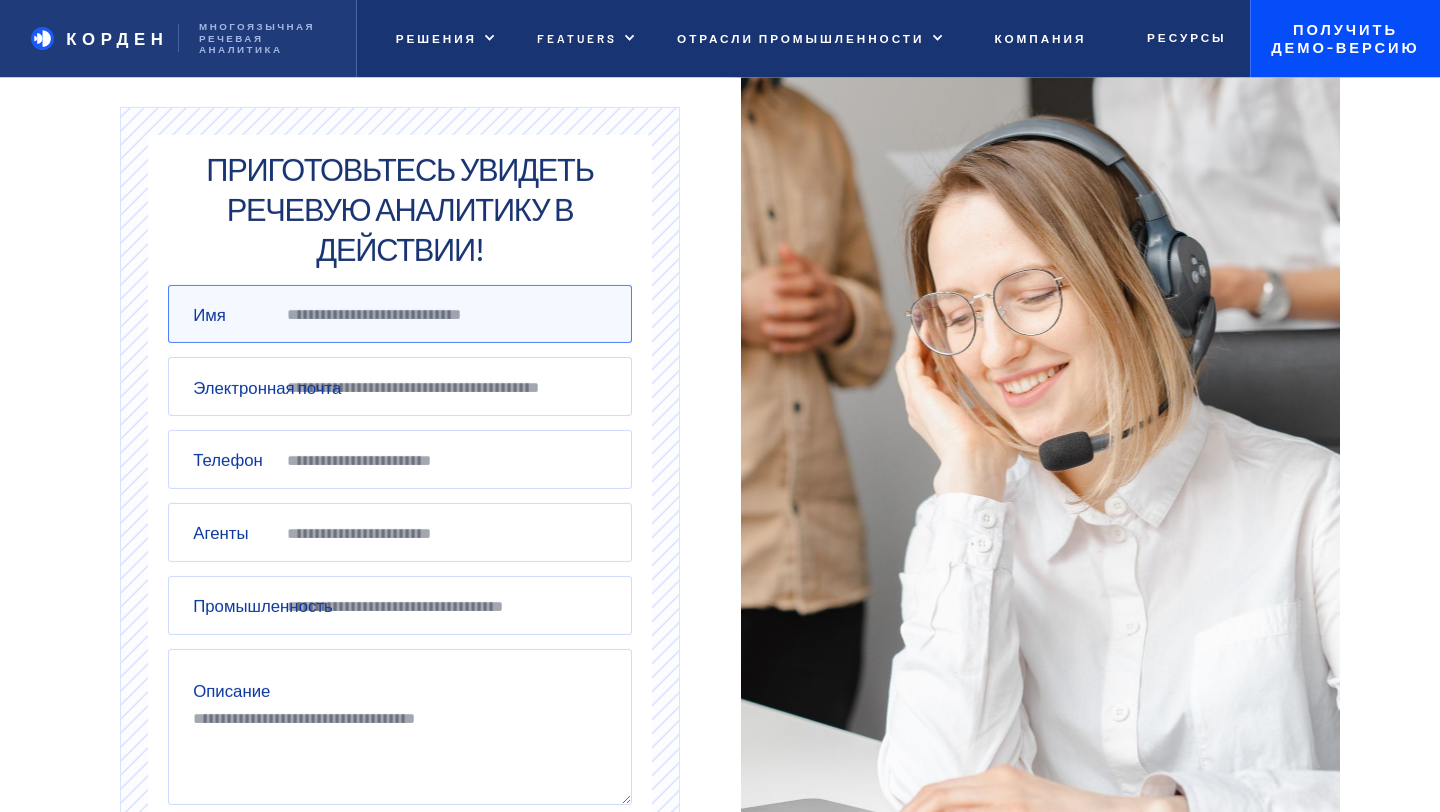 click on "Name" at bounding box center [400, 313] 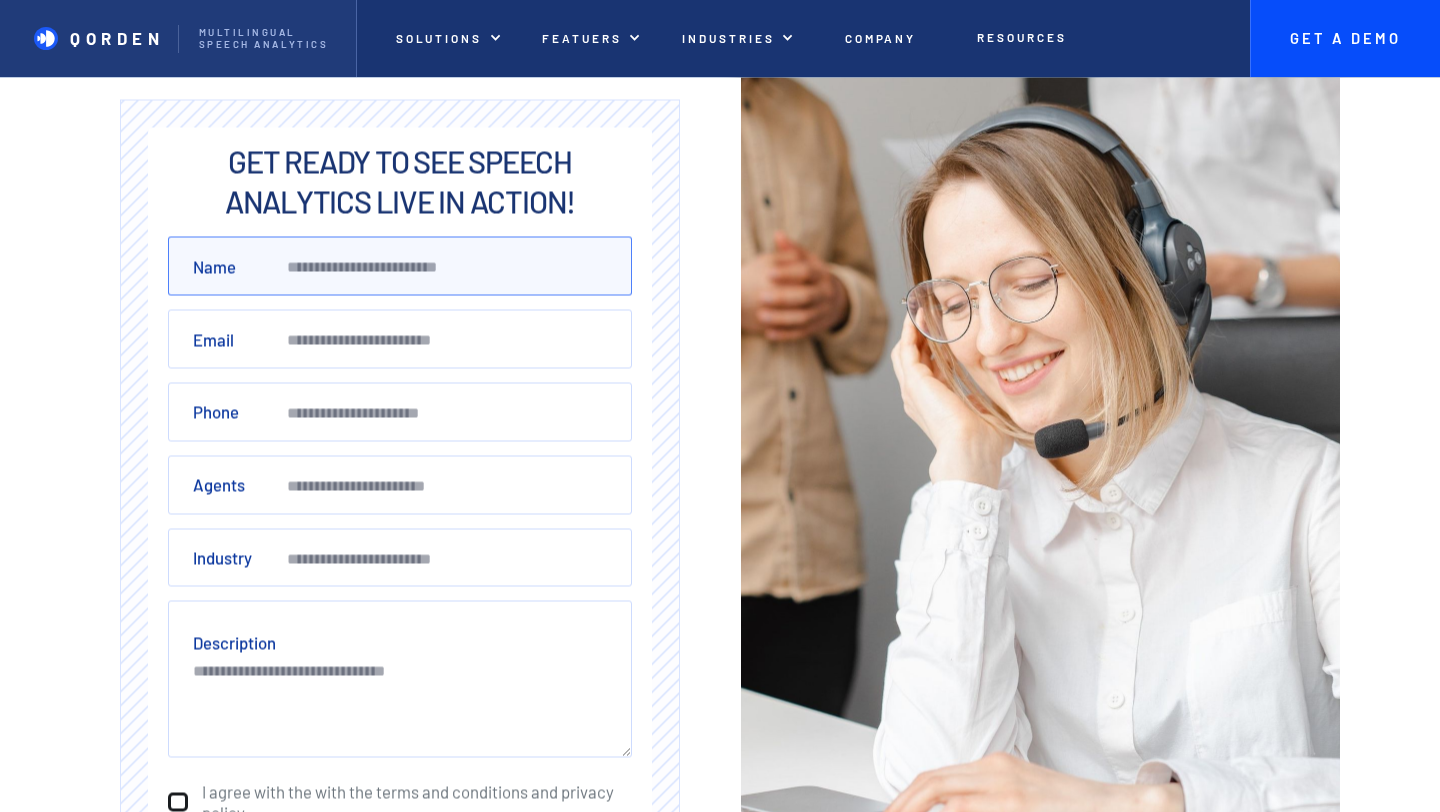click on "Name" at bounding box center (400, 266) 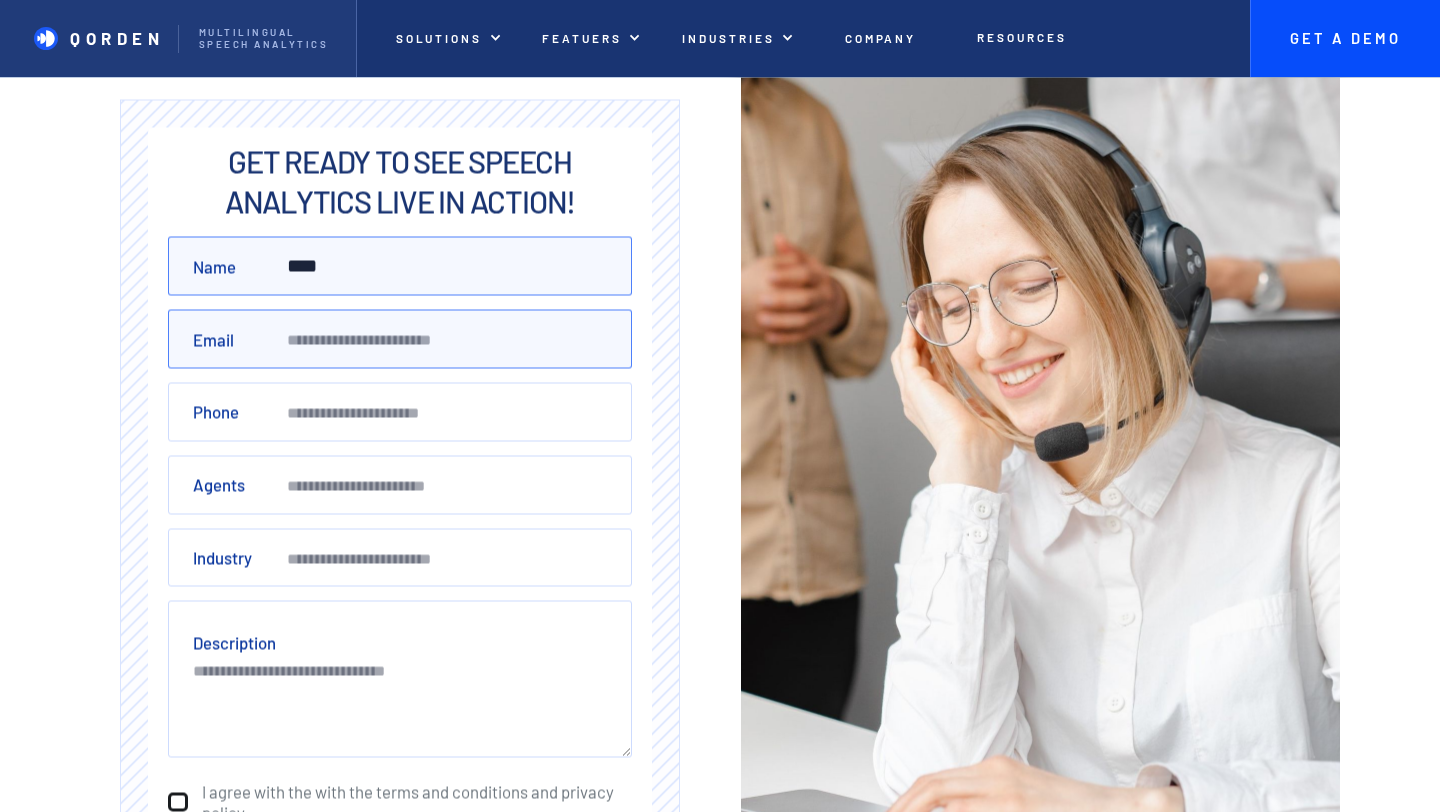 type on "****" 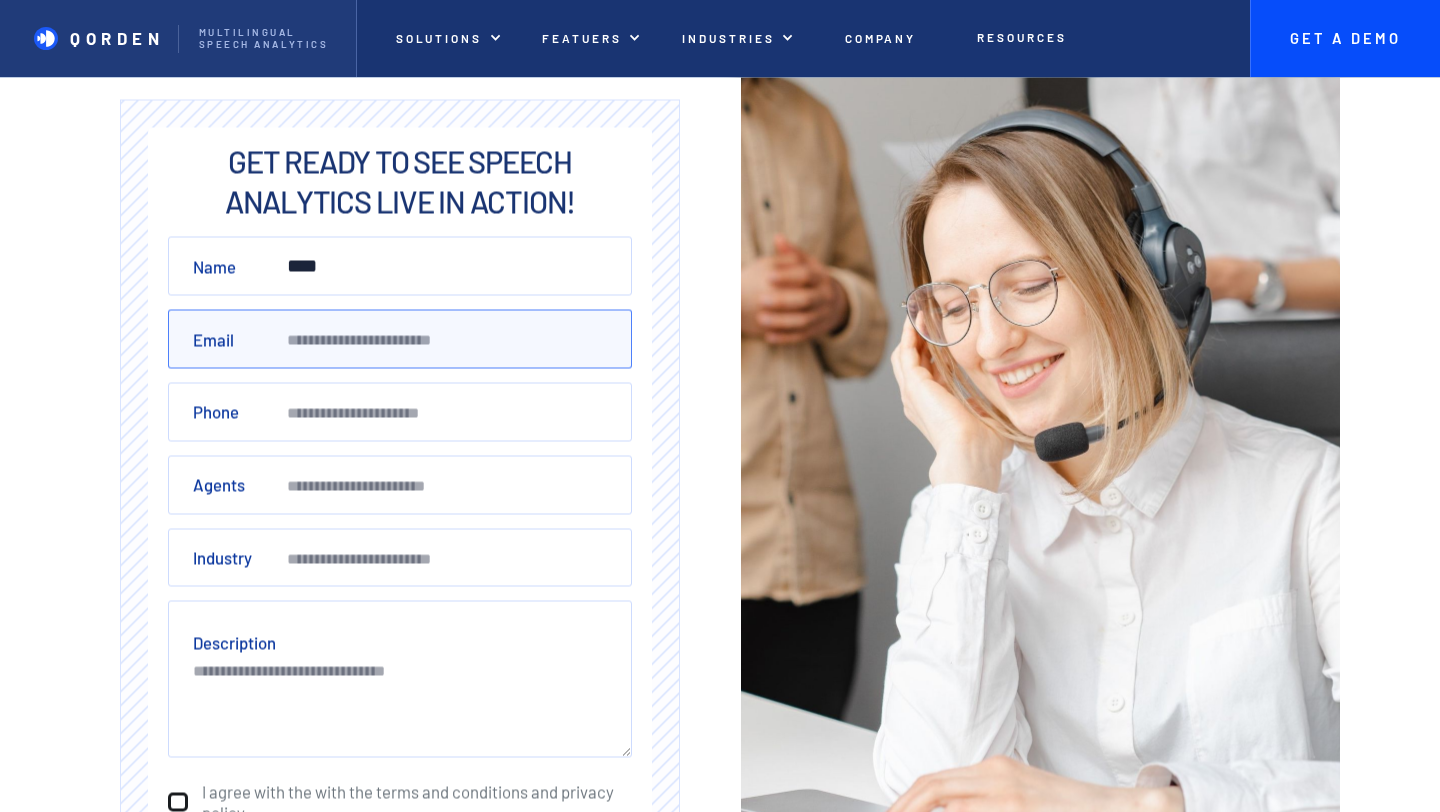 click on "Email" at bounding box center (400, 339) 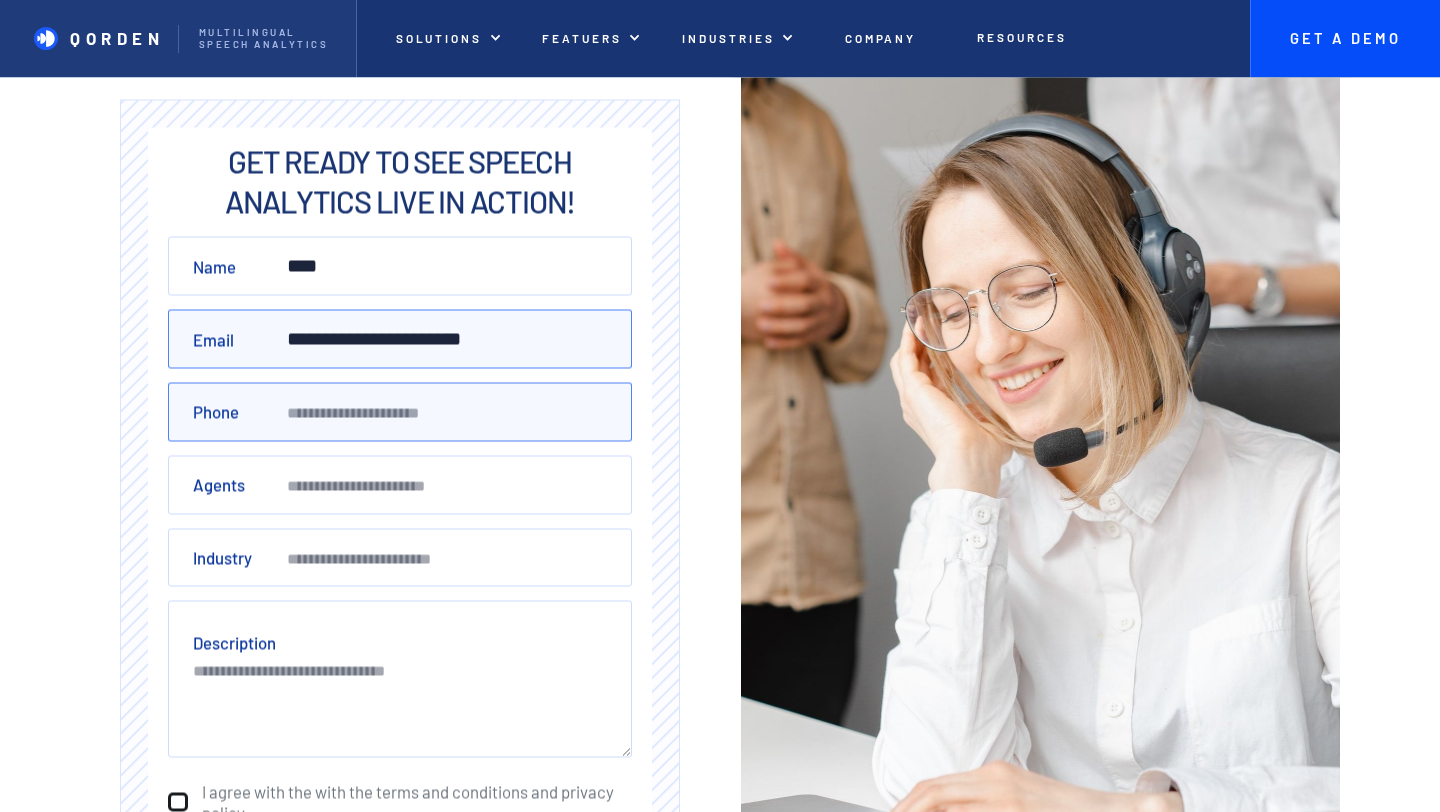 type on "**********" 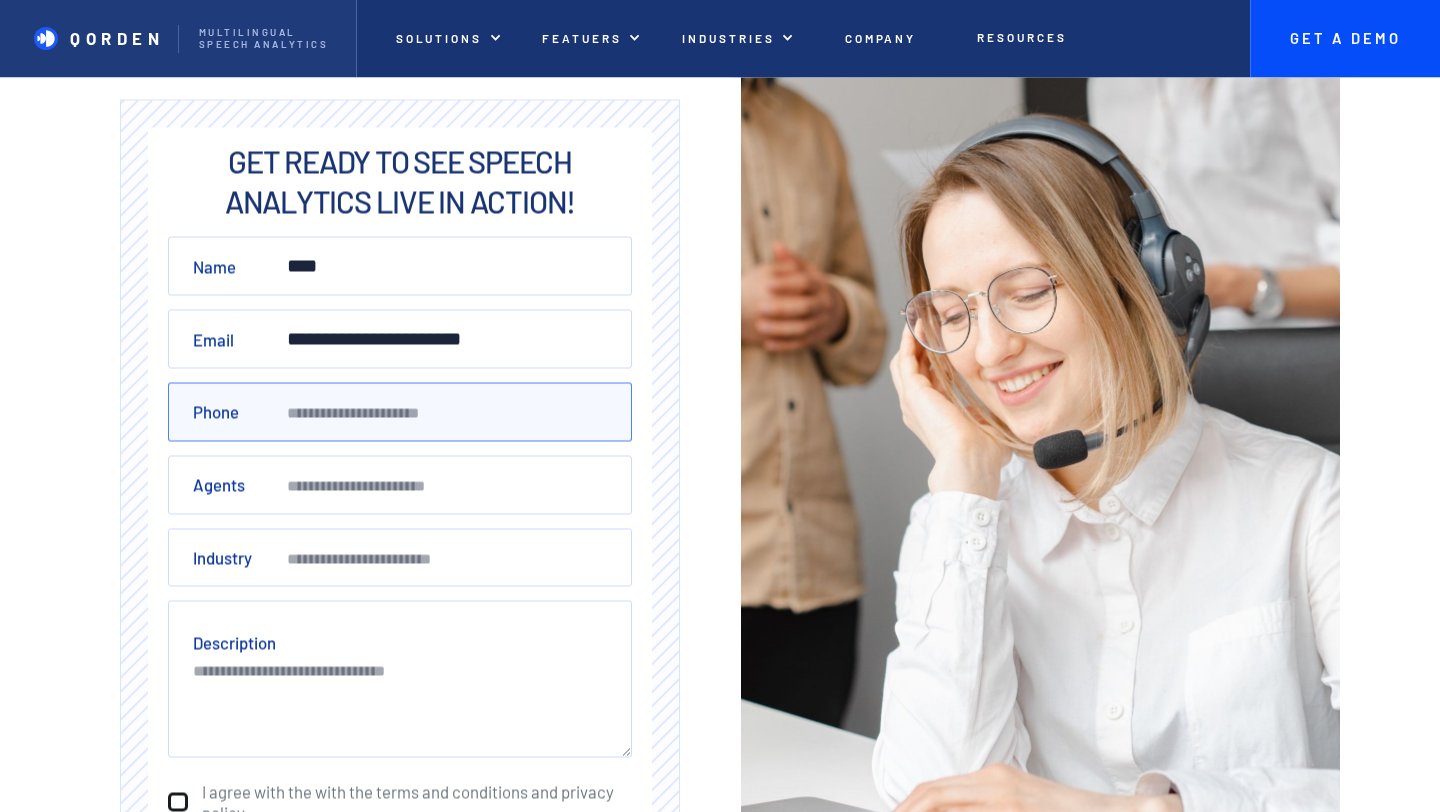 click on "Phone" at bounding box center (400, 412) 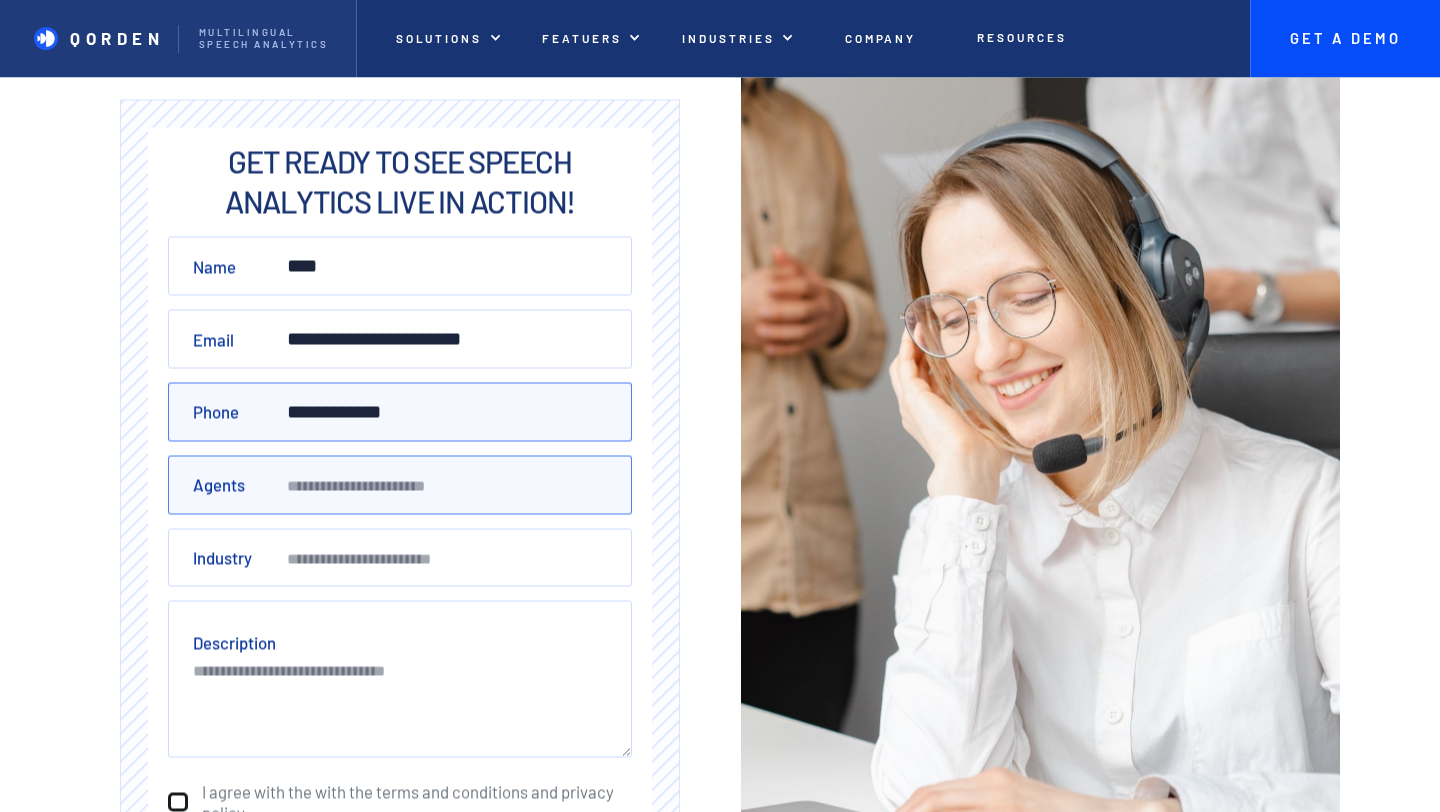 type on "**********" 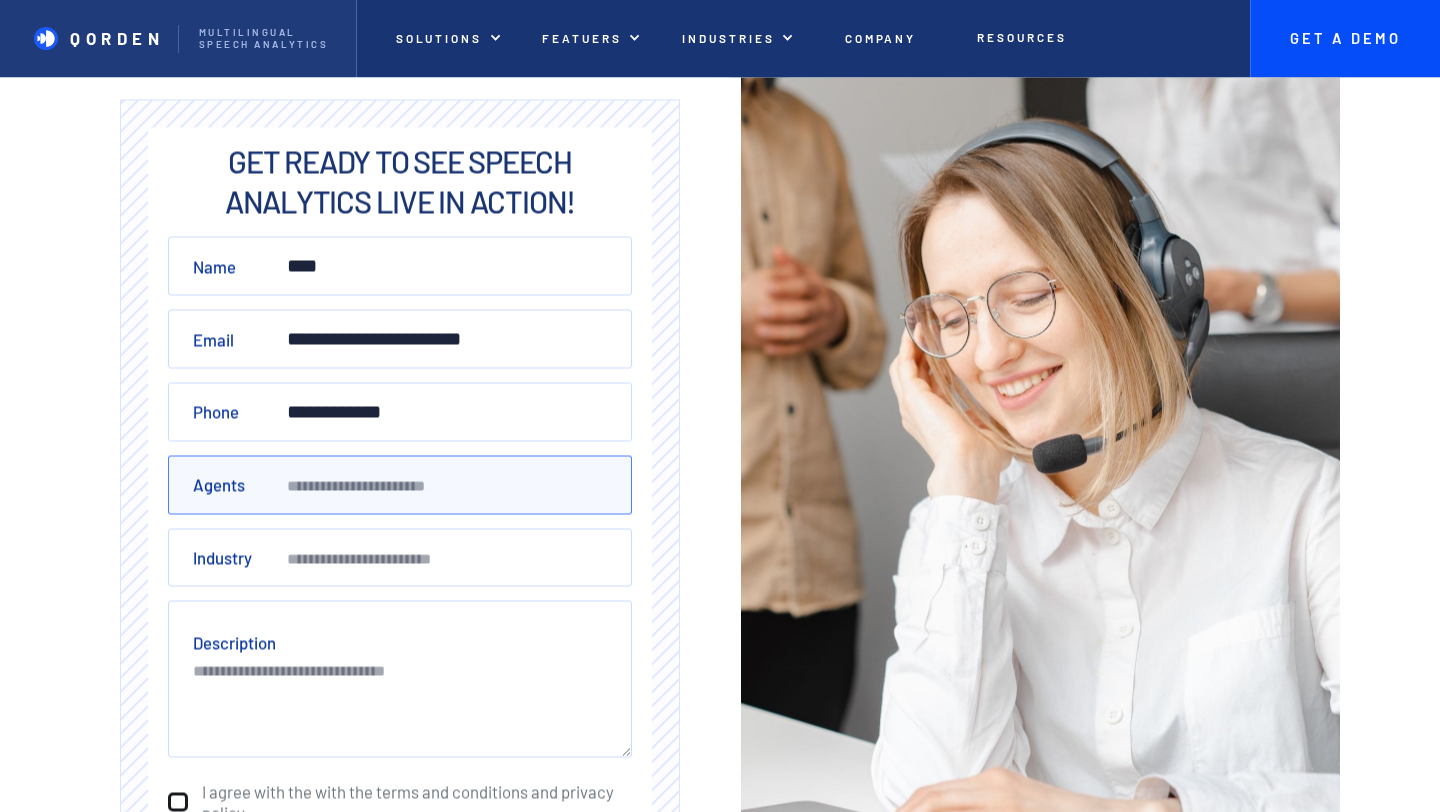 click on "Agents" at bounding box center [400, 484] 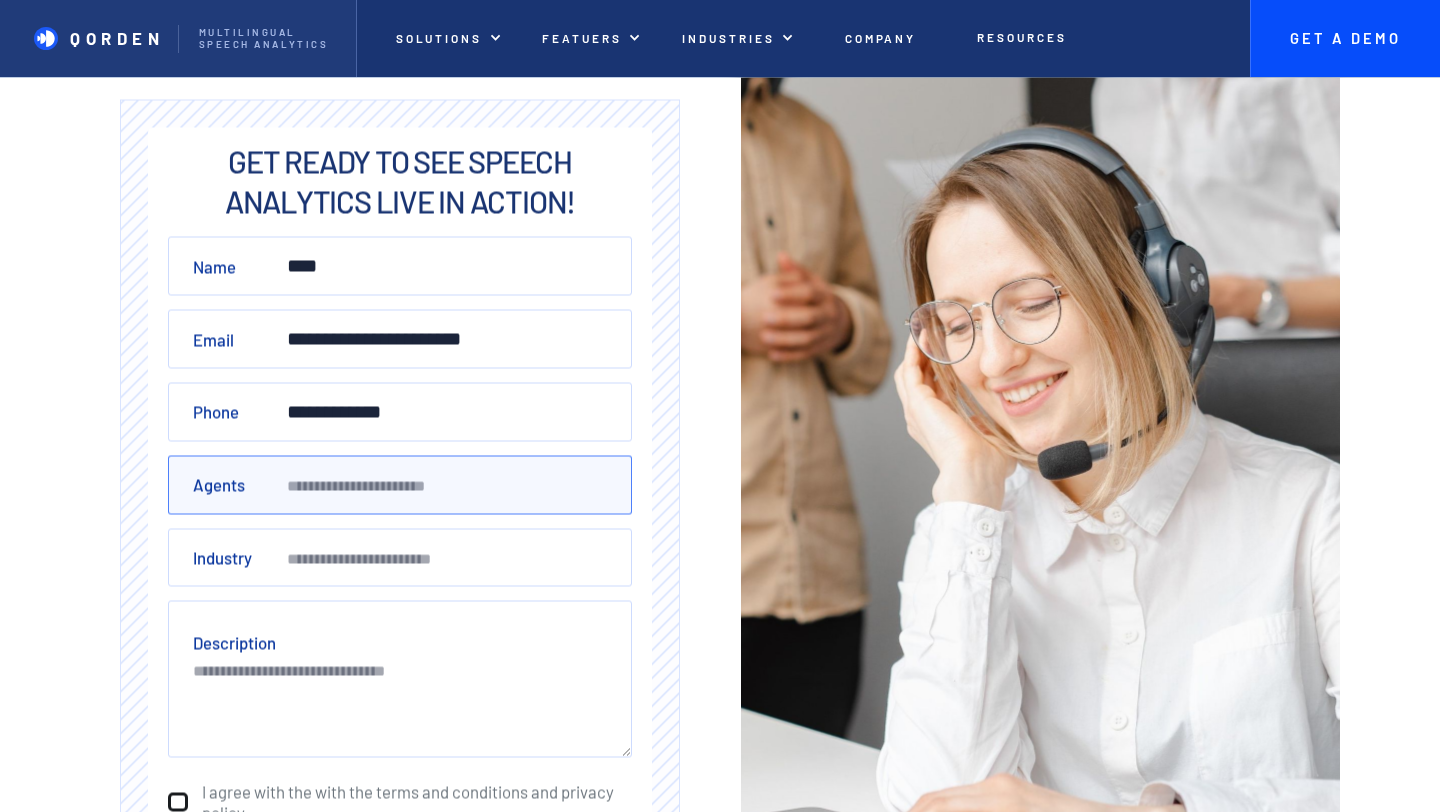 click on "**" at bounding box center (400, 484) 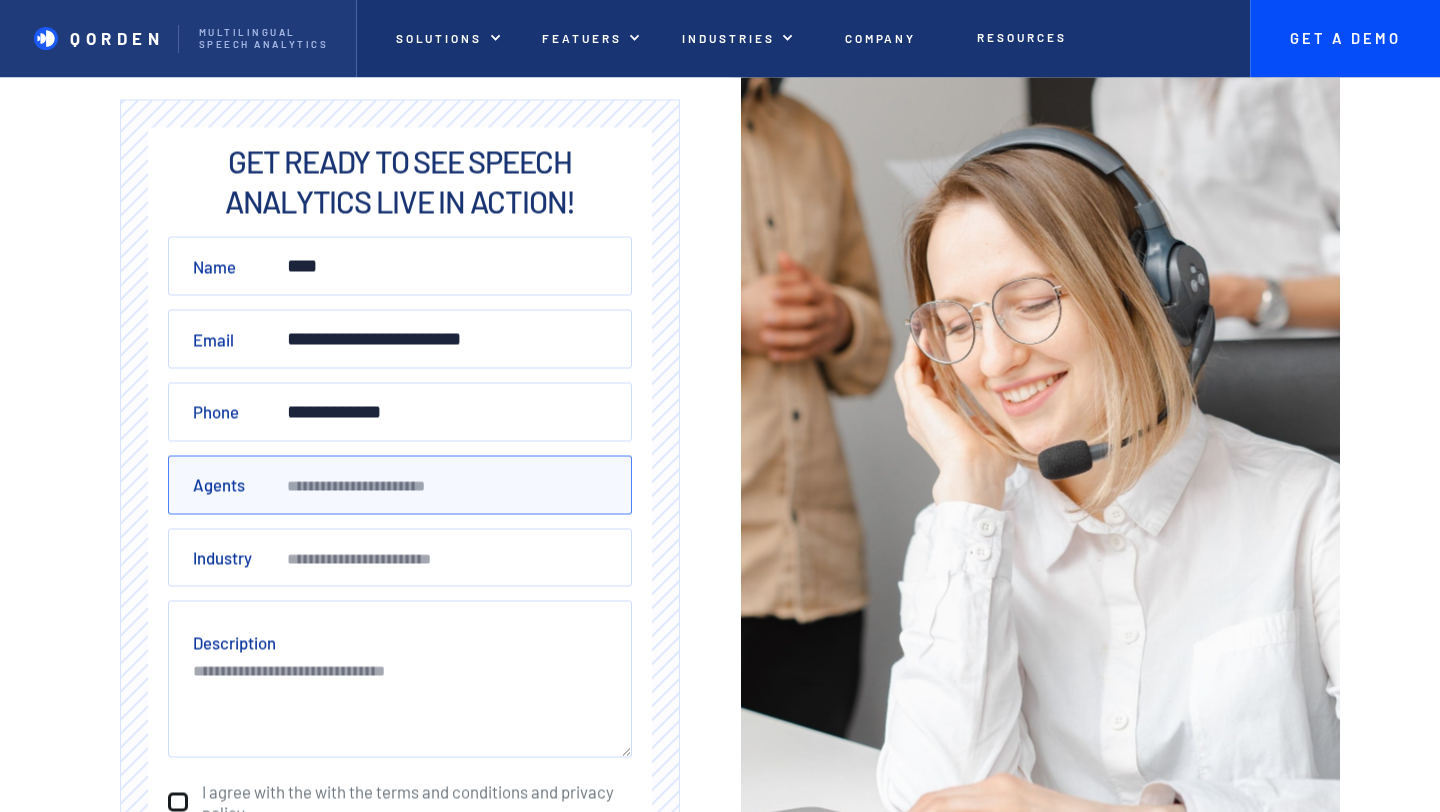 click on "**" at bounding box center (400, 484) 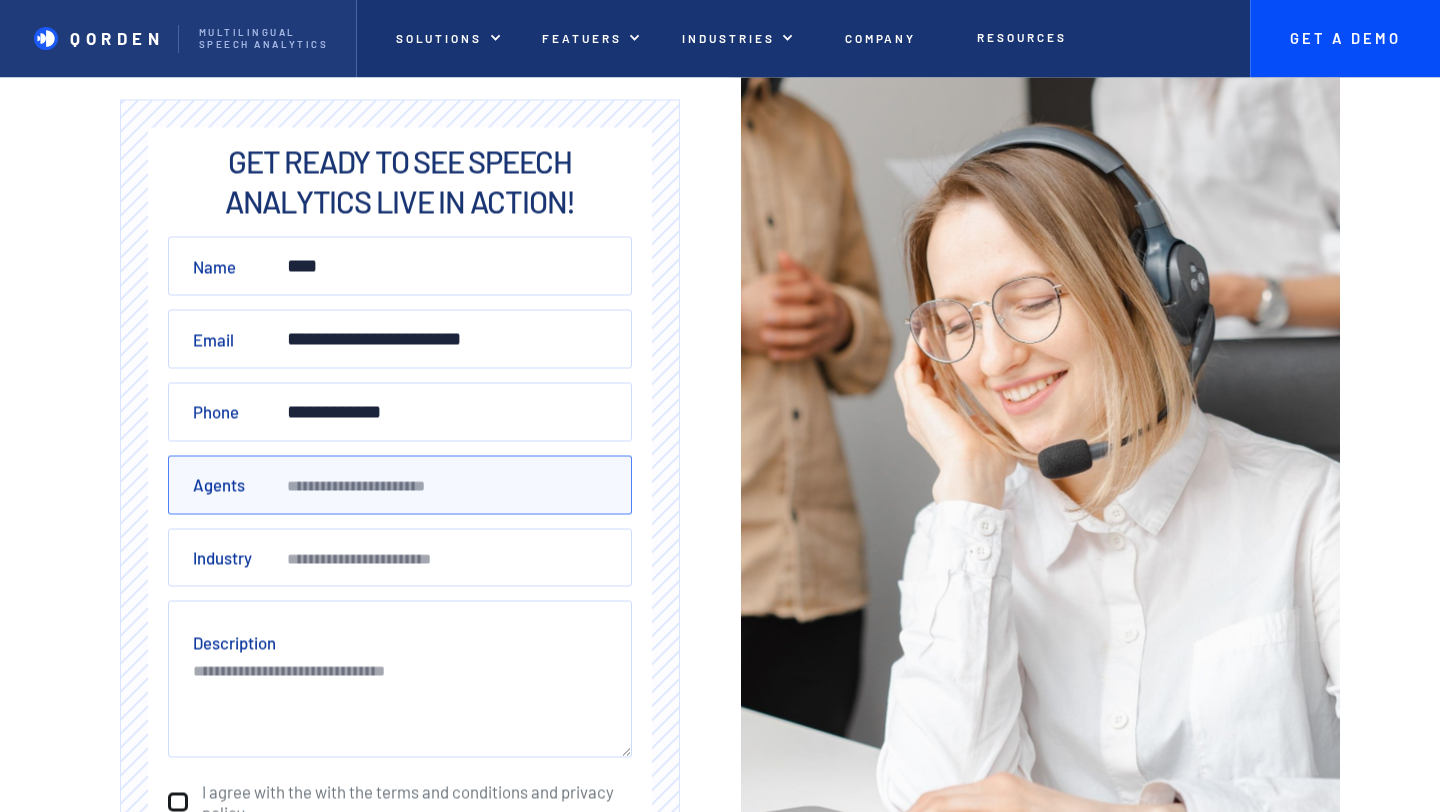click on "**" at bounding box center [400, 484] 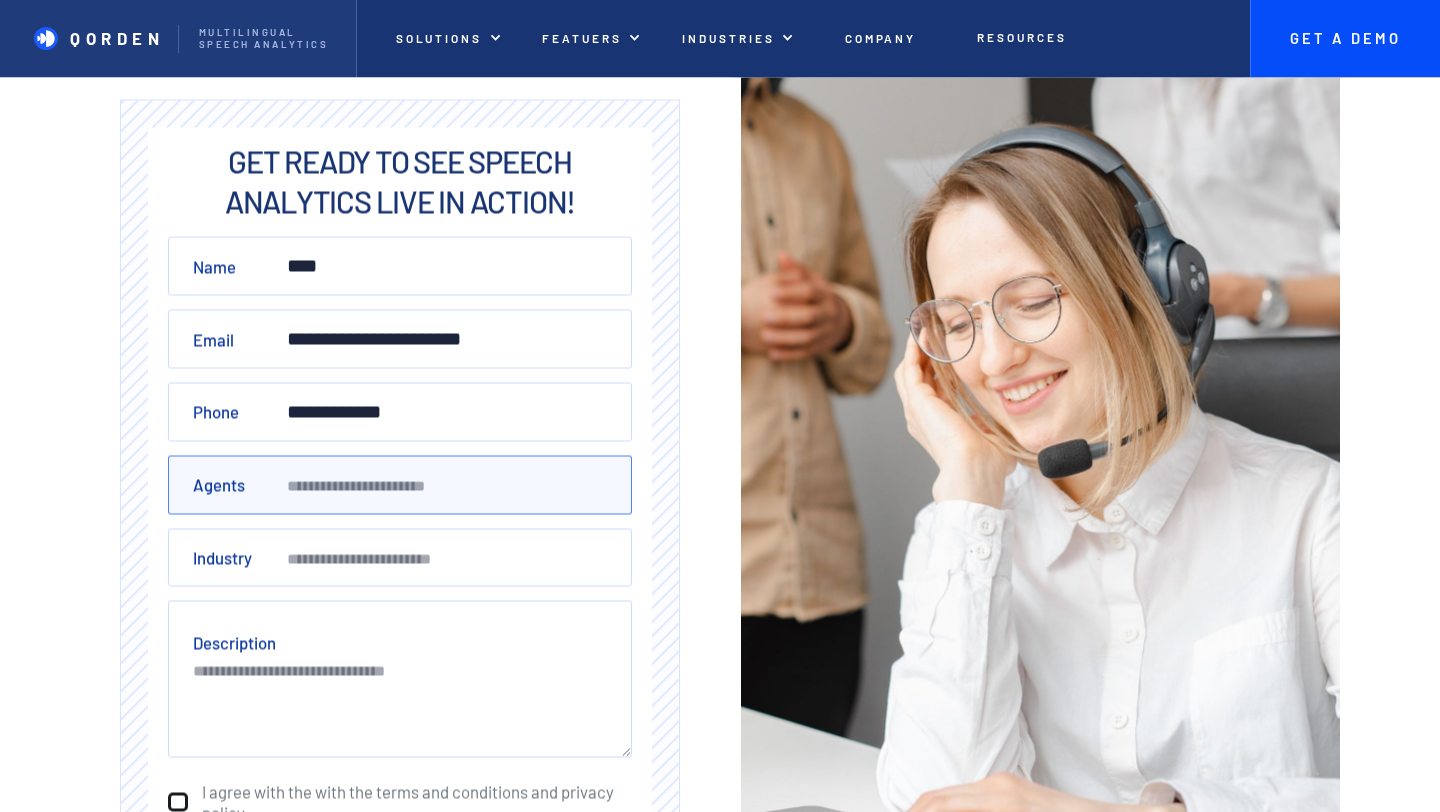 click on "*" at bounding box center [400, 484] 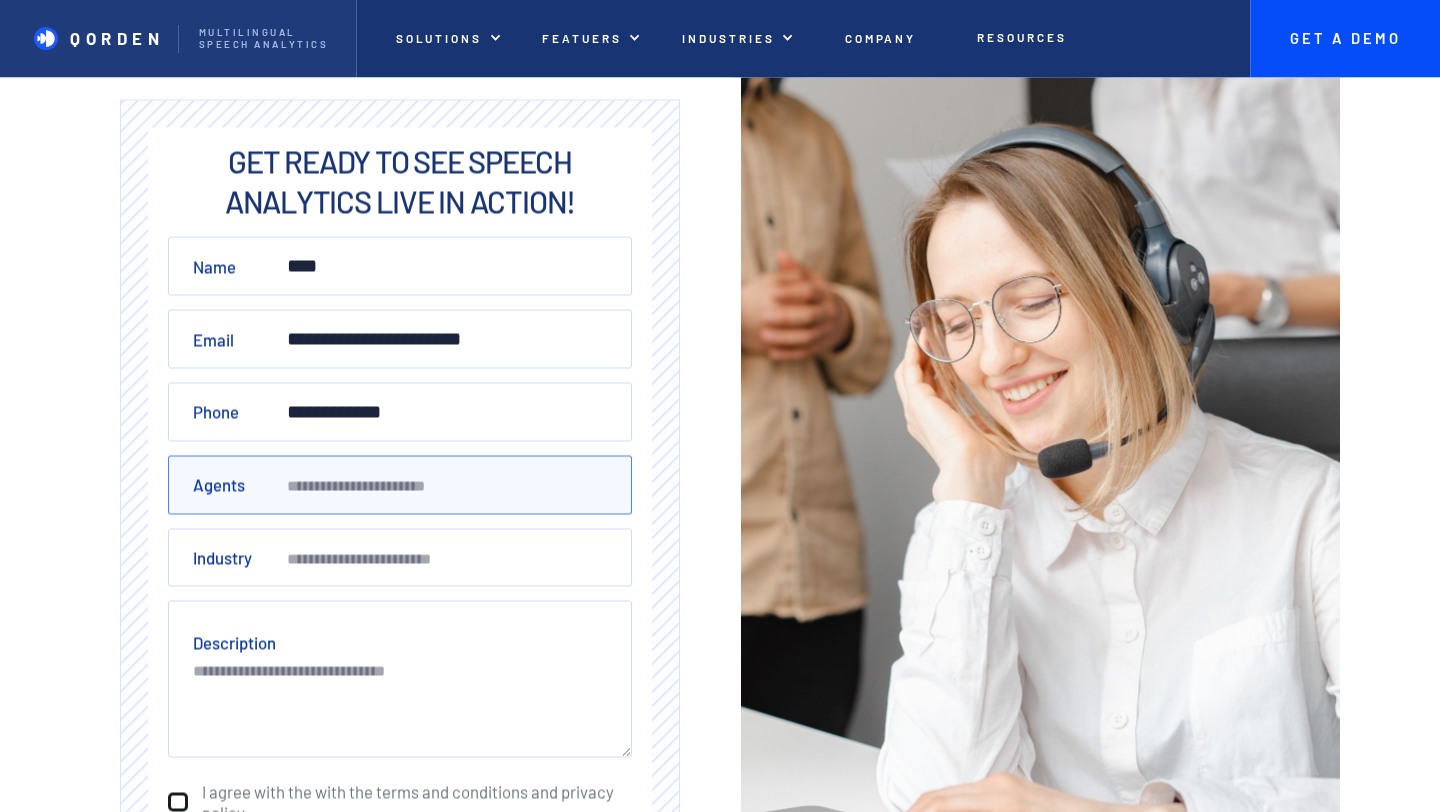 click on "*" at bounding box center (400, 484) 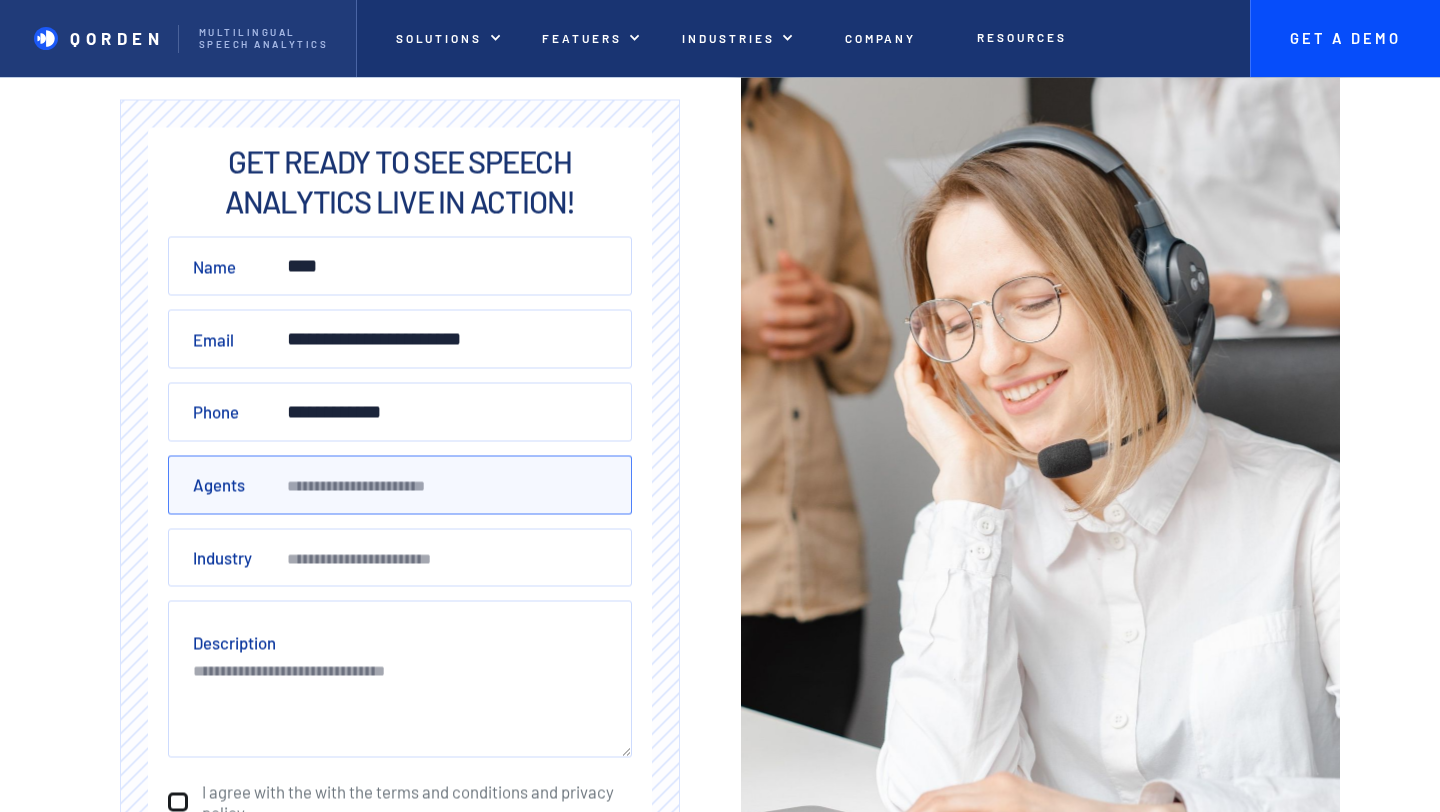 click on "*" at bounding box center [400, 484] 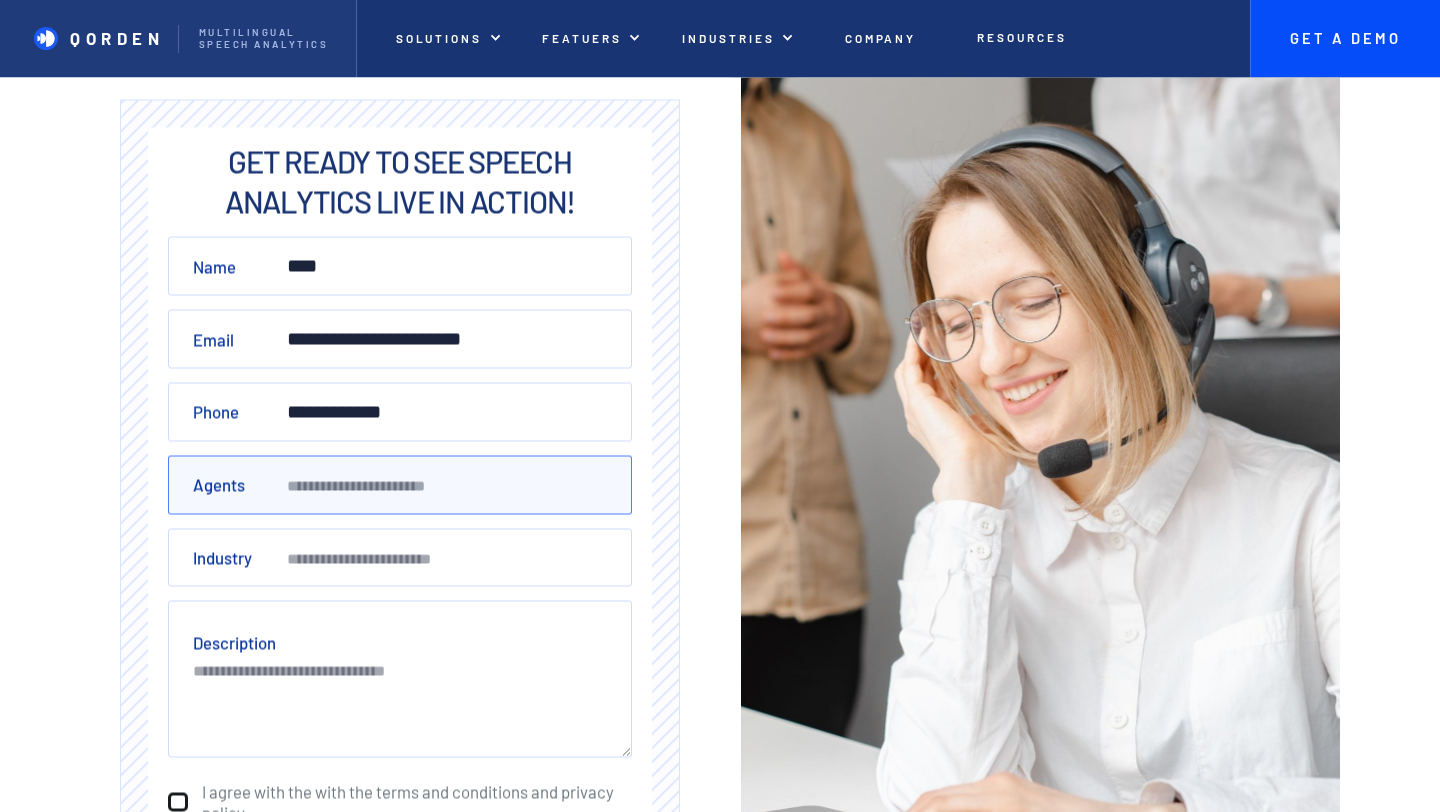 click on "*" at bounding box center (400, 484) 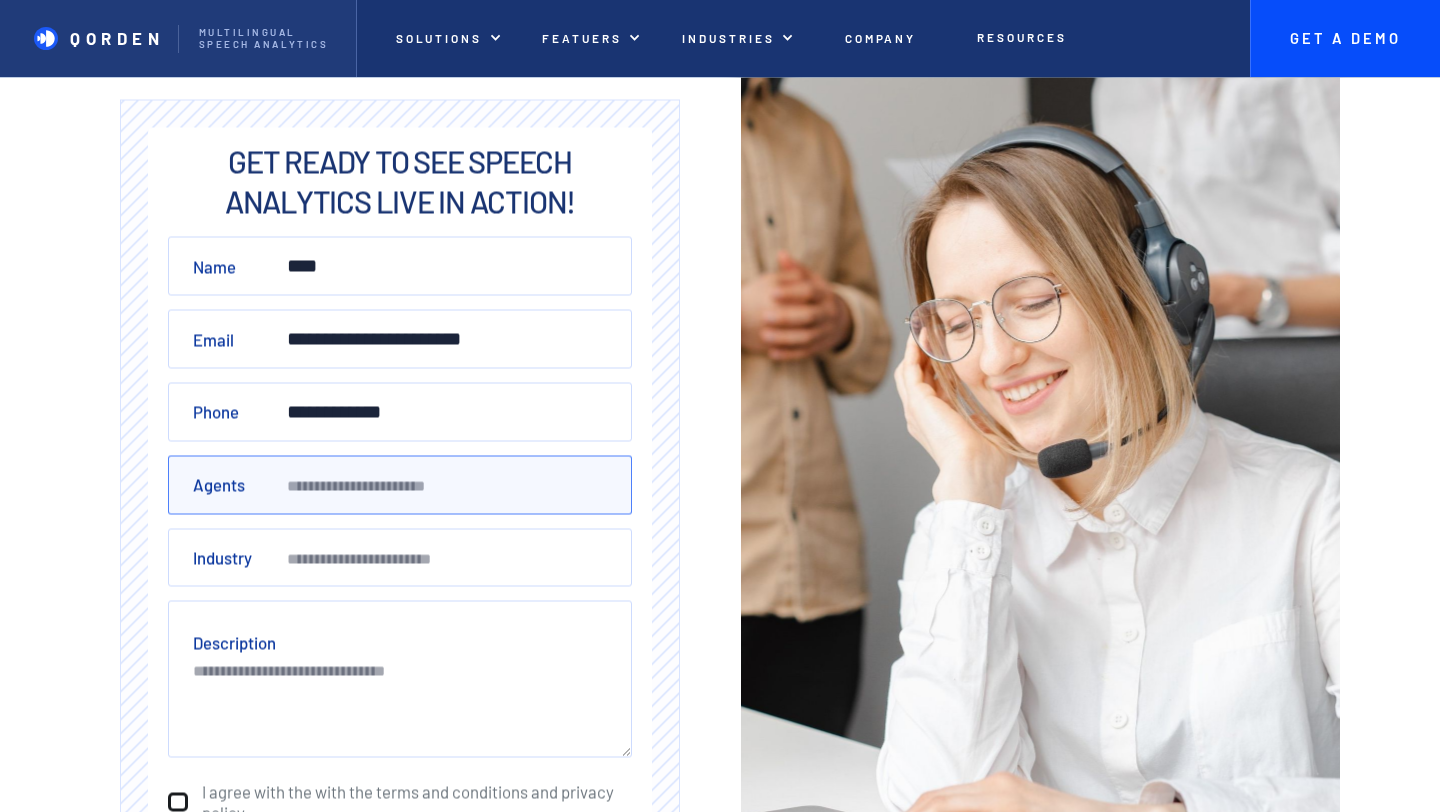 click on "*" at bounding box center (400, 484) 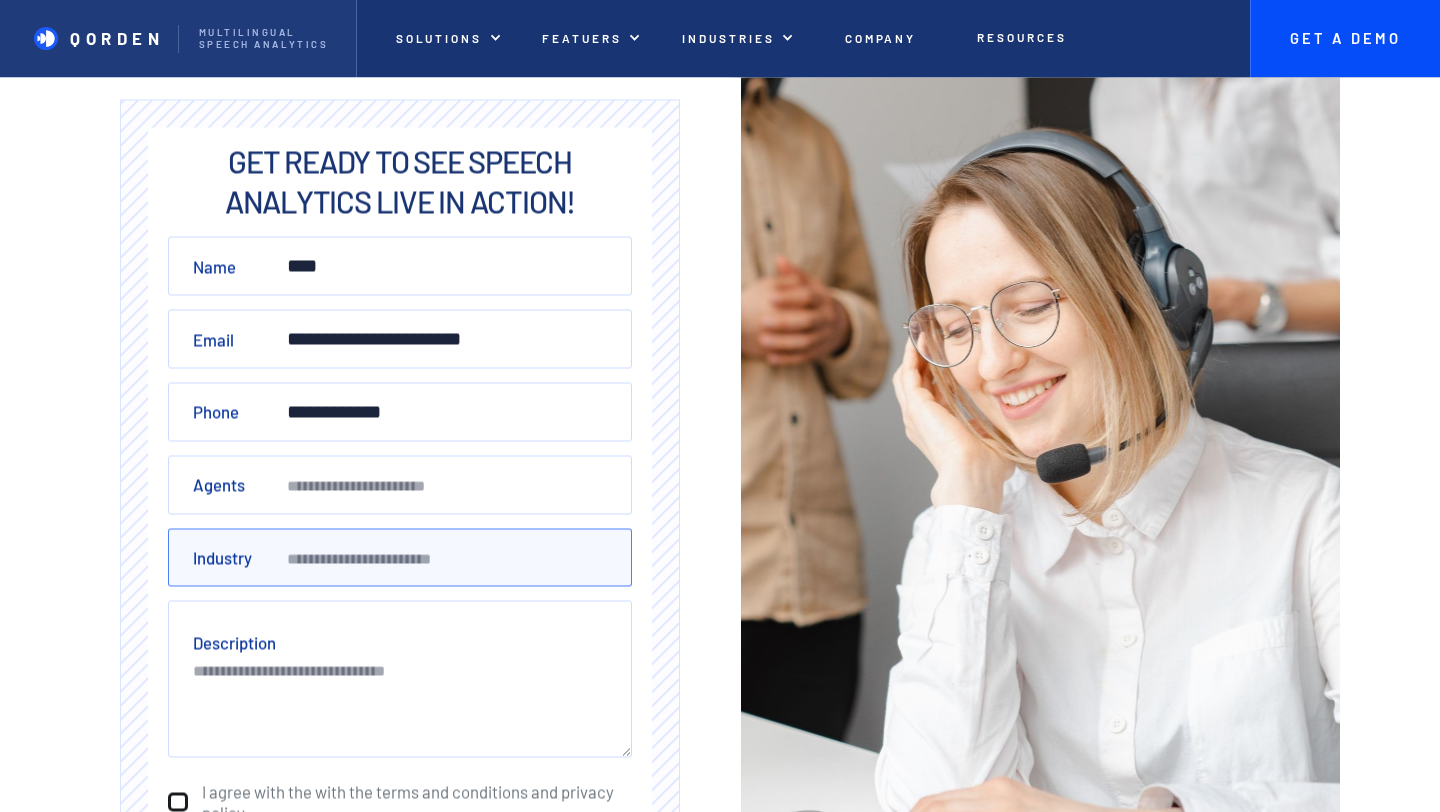 click on "Industry" at bounding box center [400, 557] 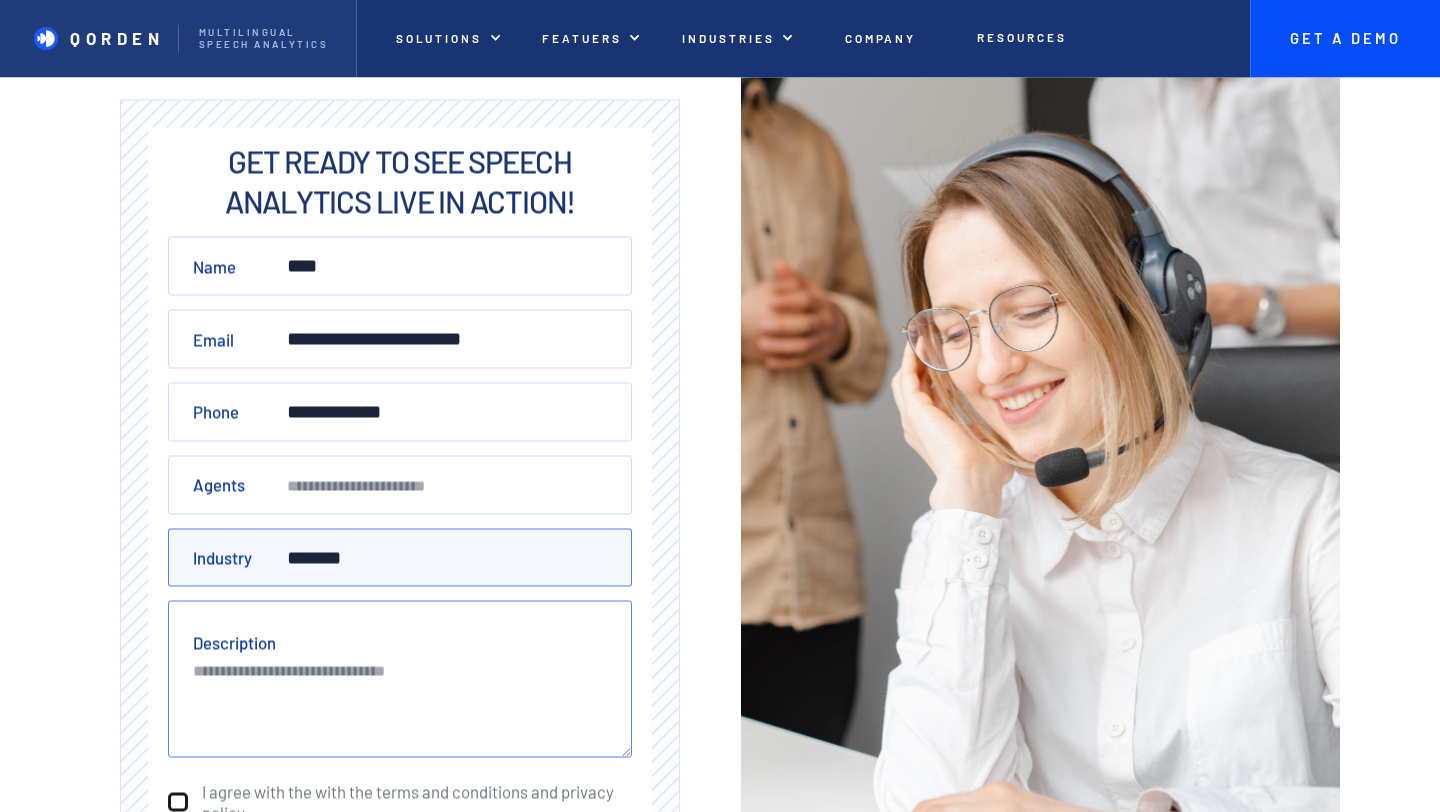 type on "*******" 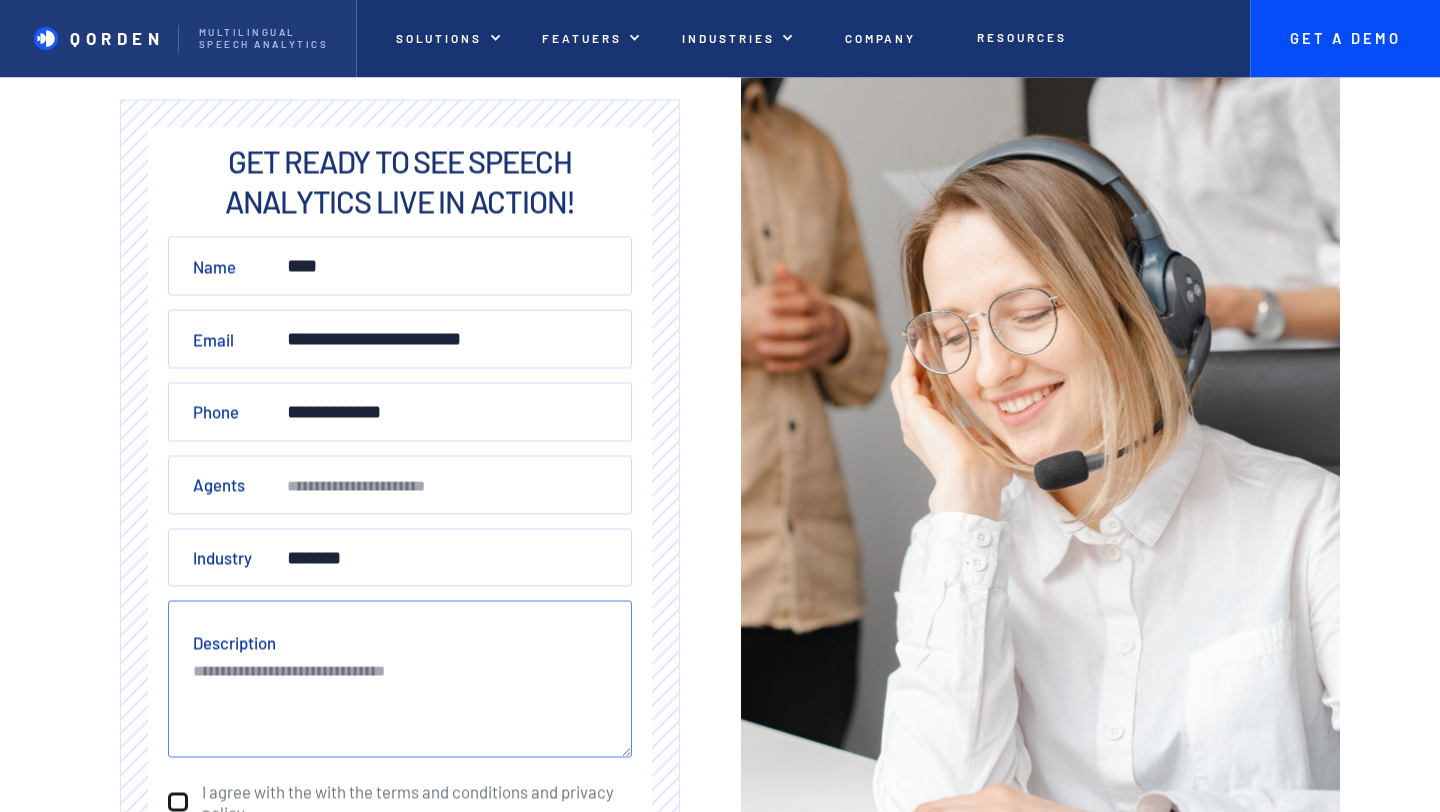 click on "Description" at bounding box center (400, 679) 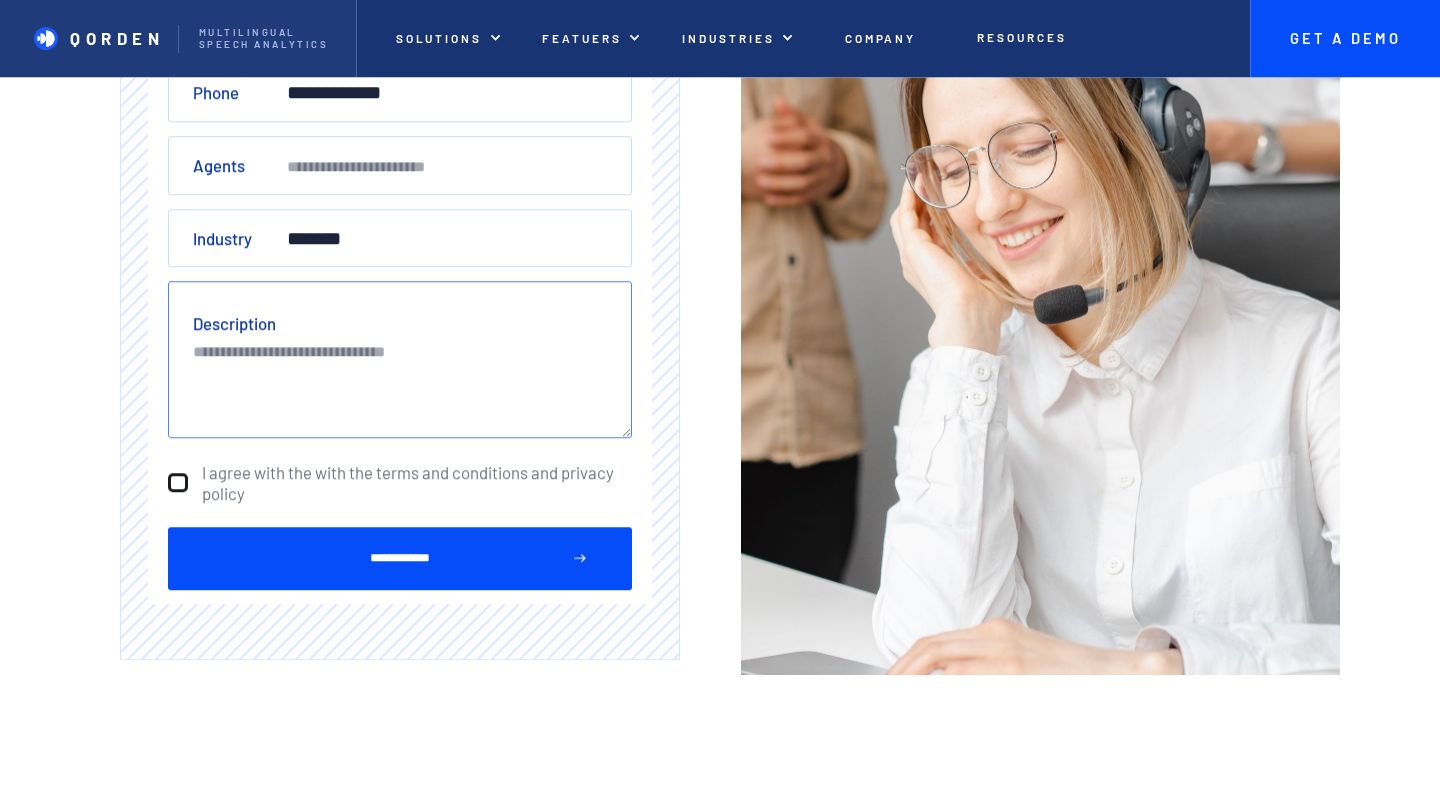 scroll, scrollTop: 555, scrollLeft: 0, axis: vertical 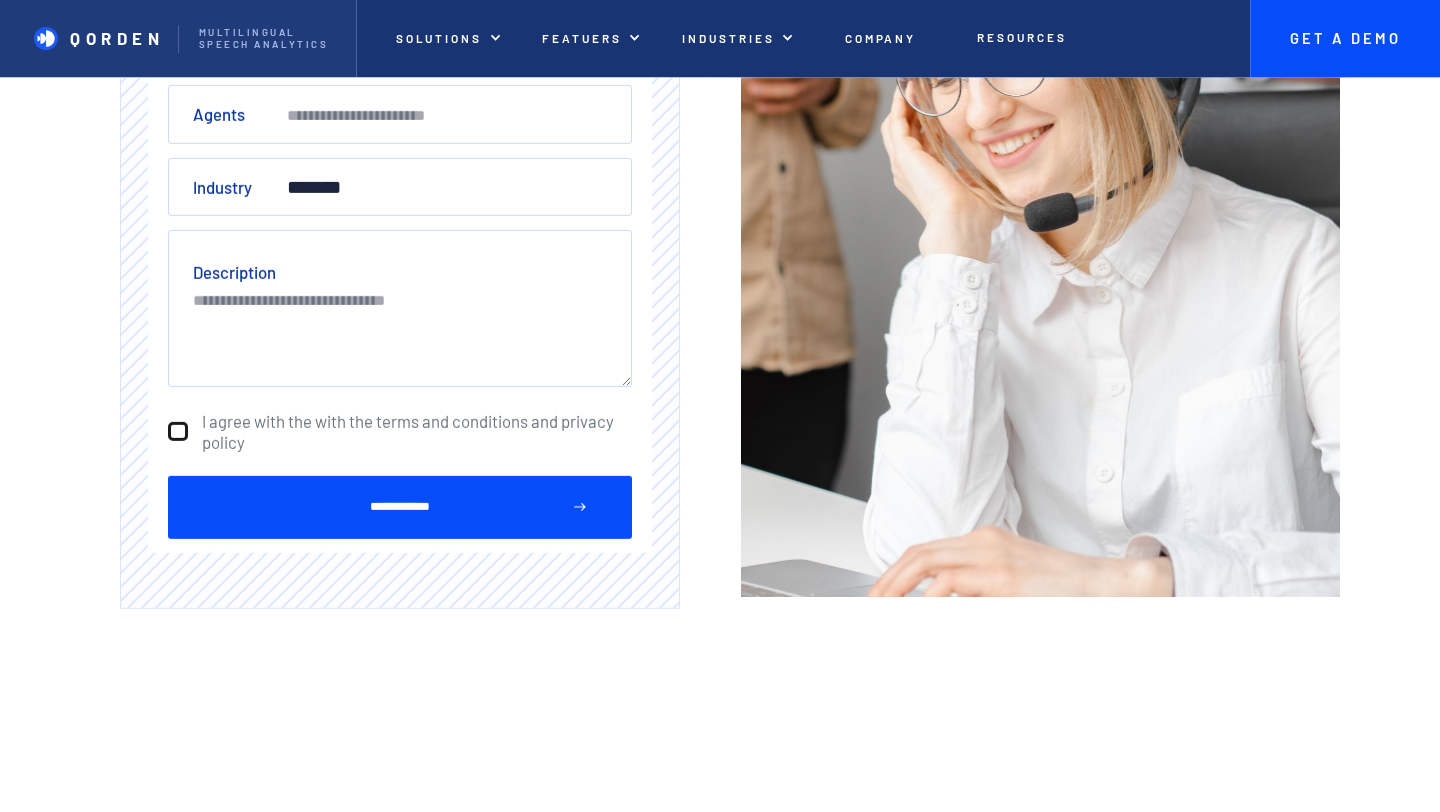 click at bounding box center [178, 432] 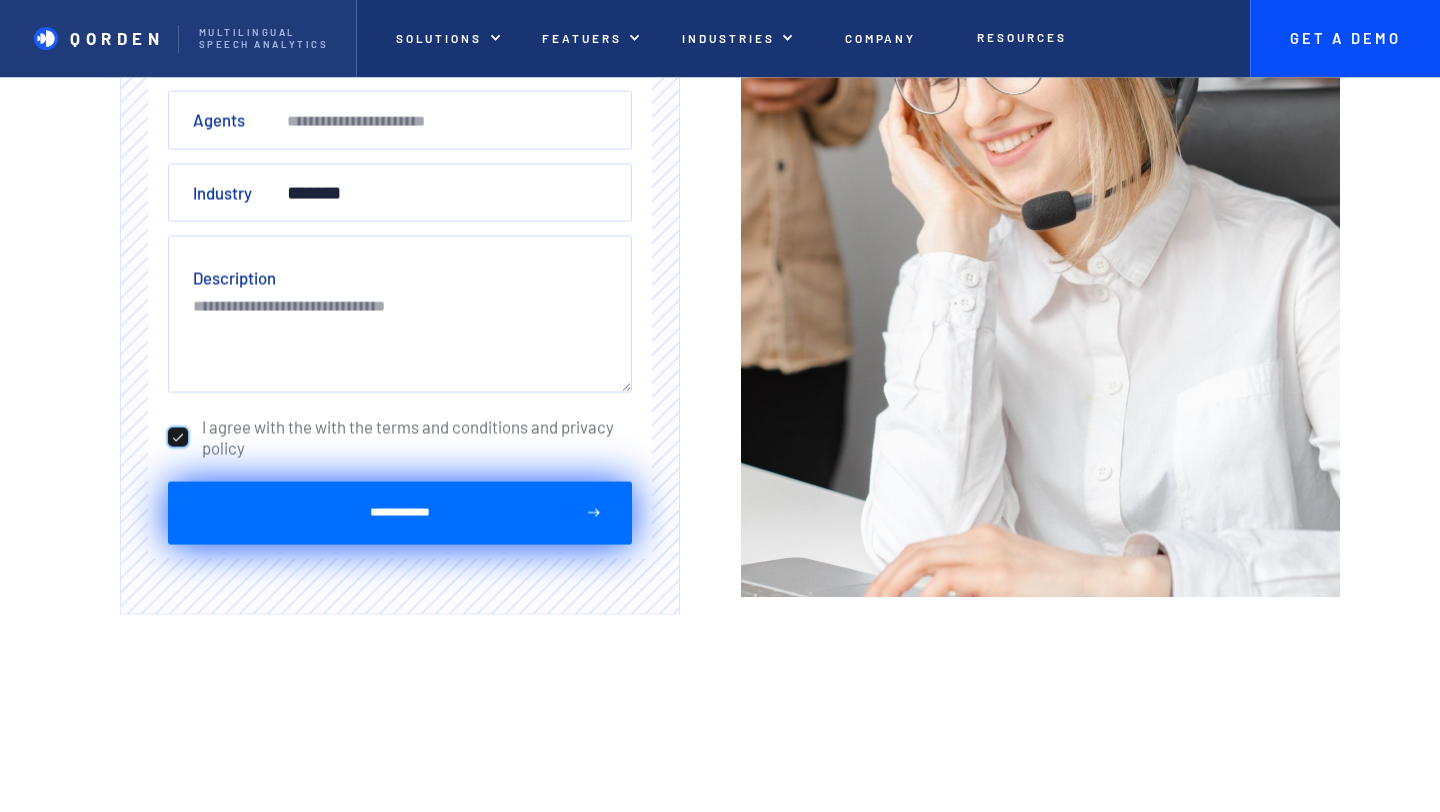click on "**********" at bounding box center (400, 512) 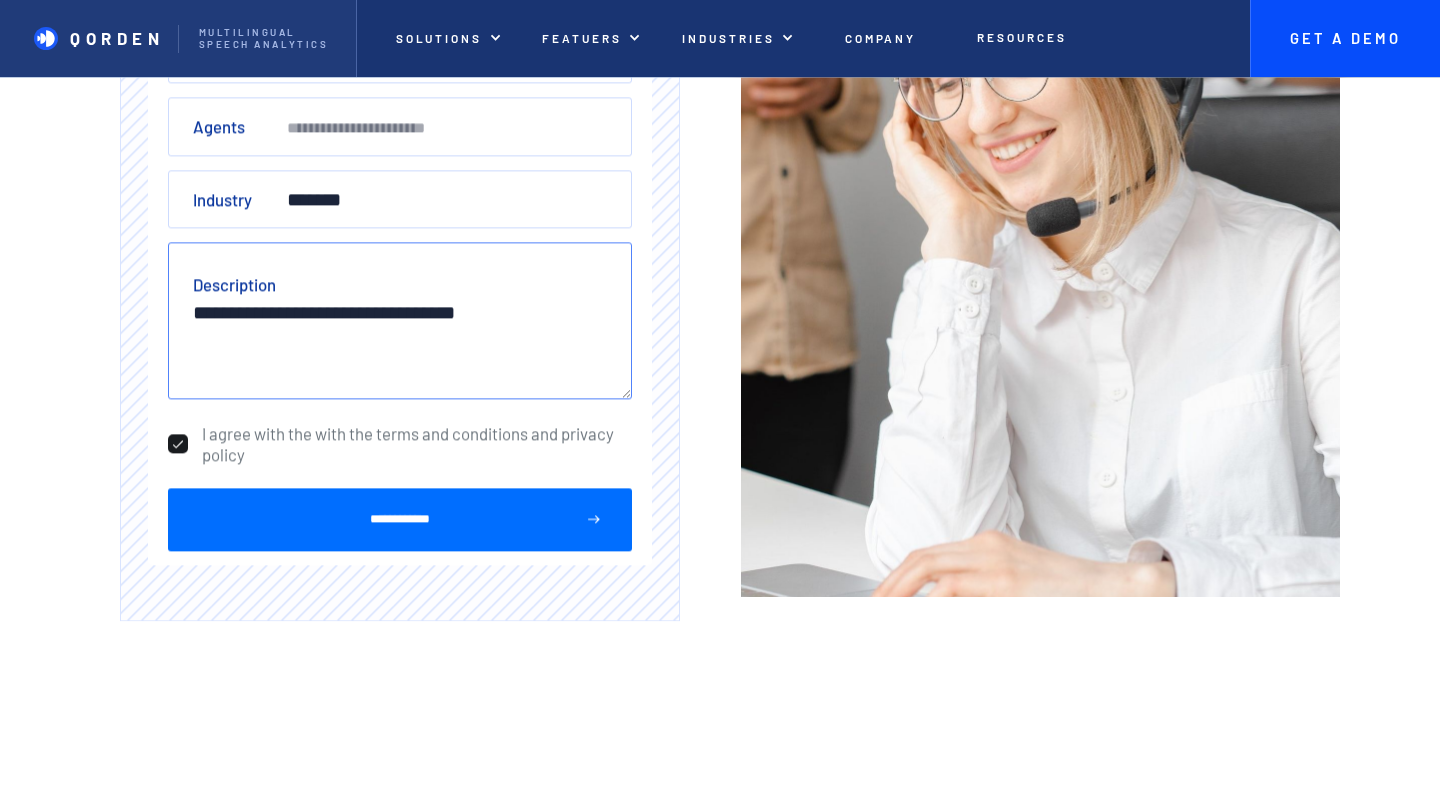 type on "**********" 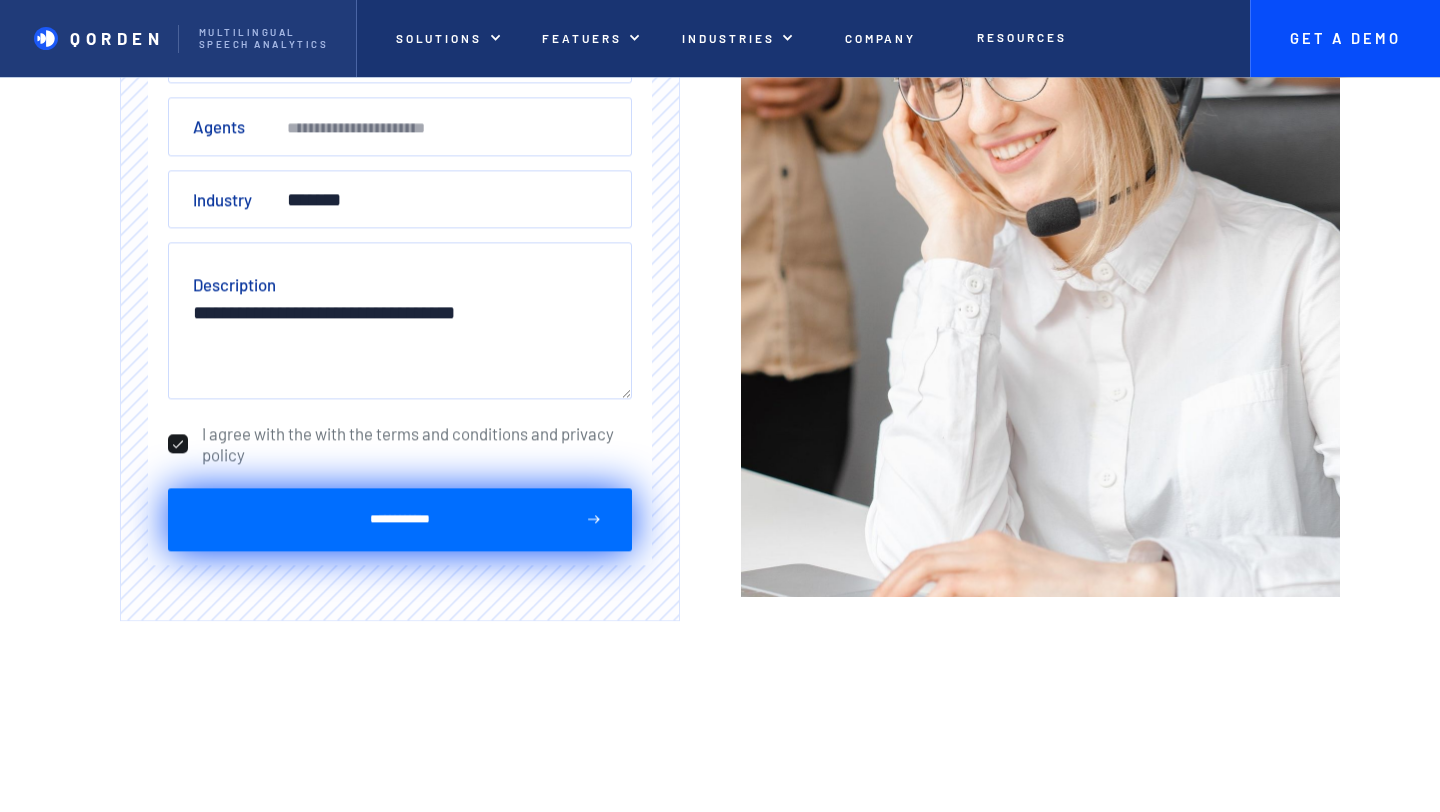 click on "**********" at bounding box center [400, 519] 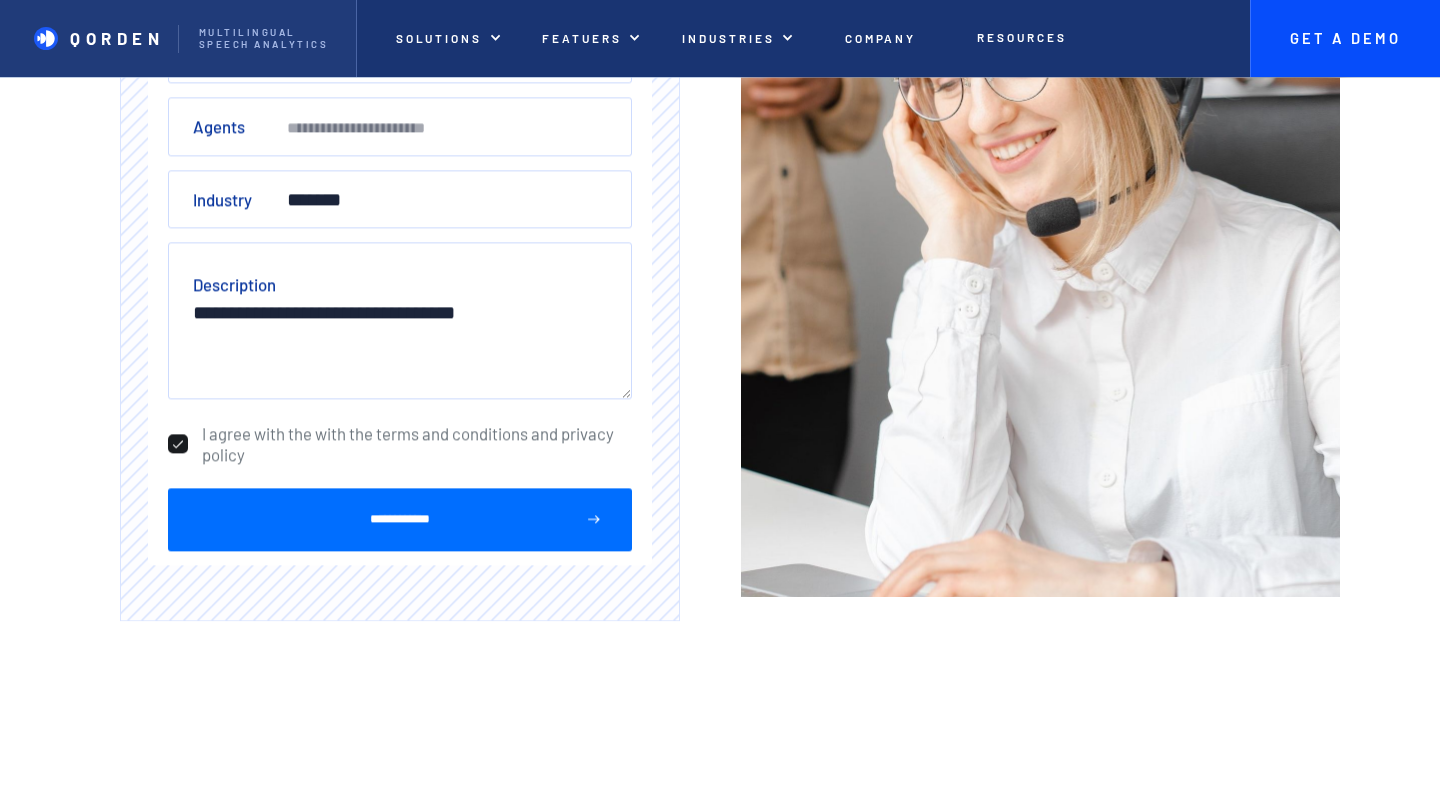 type on "**********" 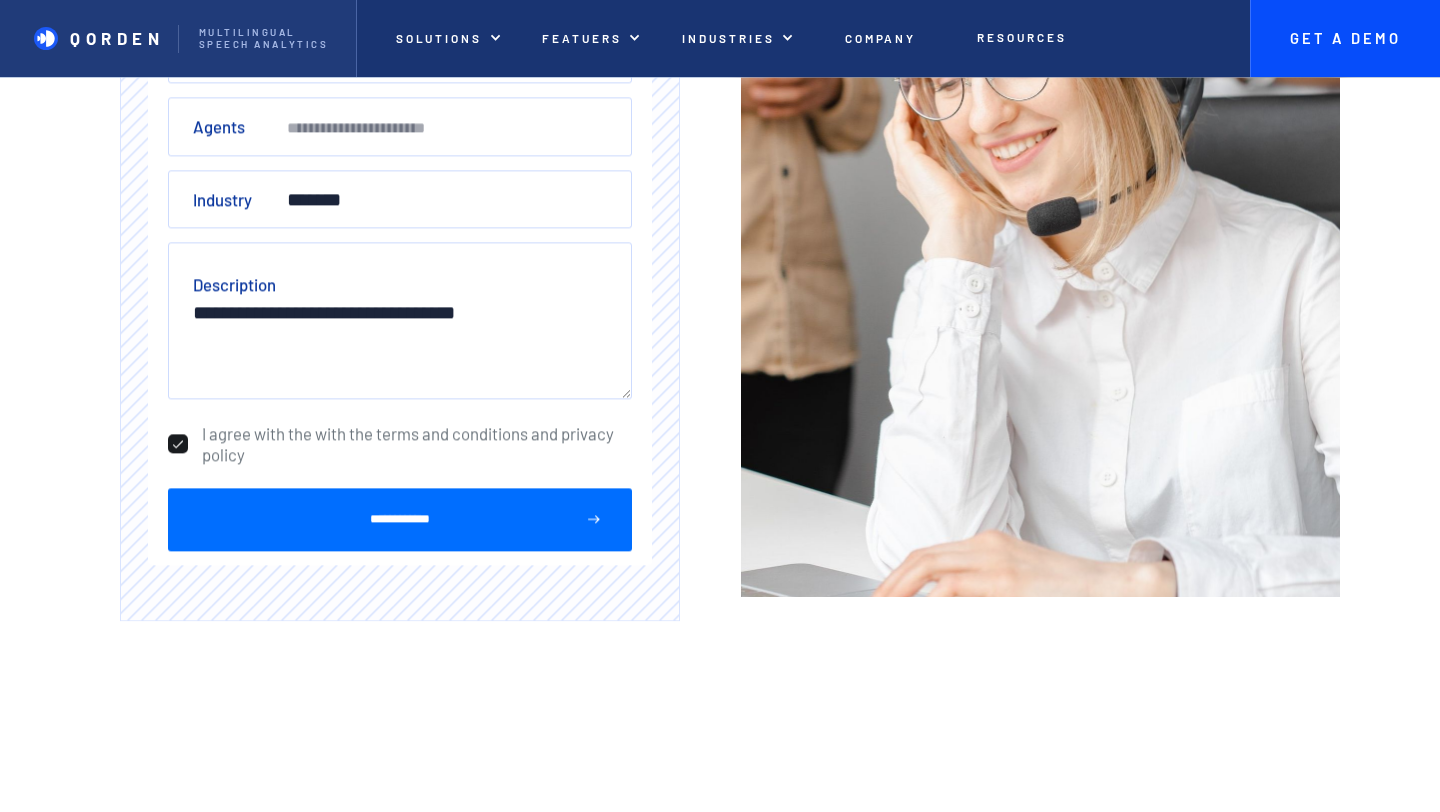 scroll, scrollTop: 0, scrollLeft: 0, axis: both 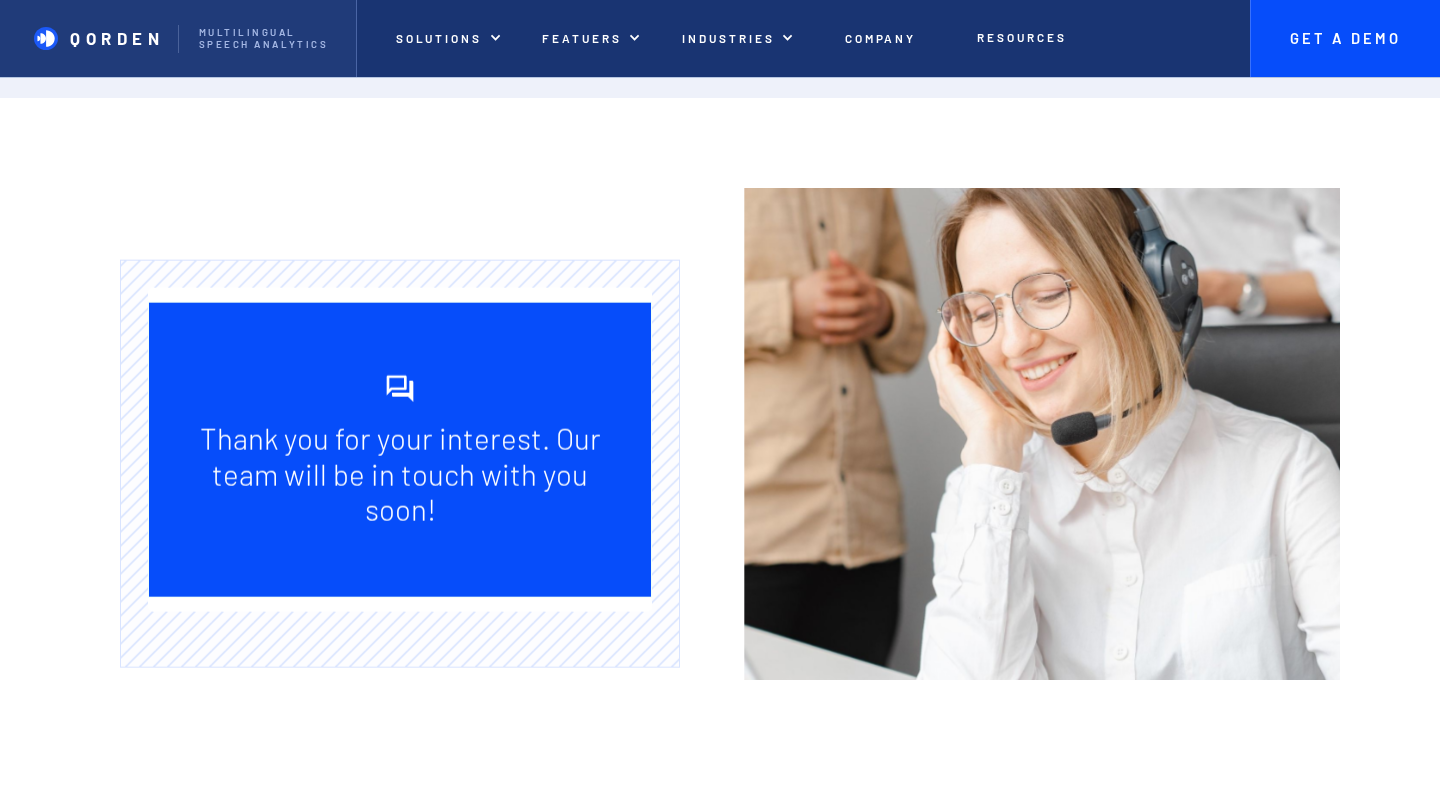 click on "Thank you for your interest. Our team will be in touch with you soon!" at bounding box center (400, 450) 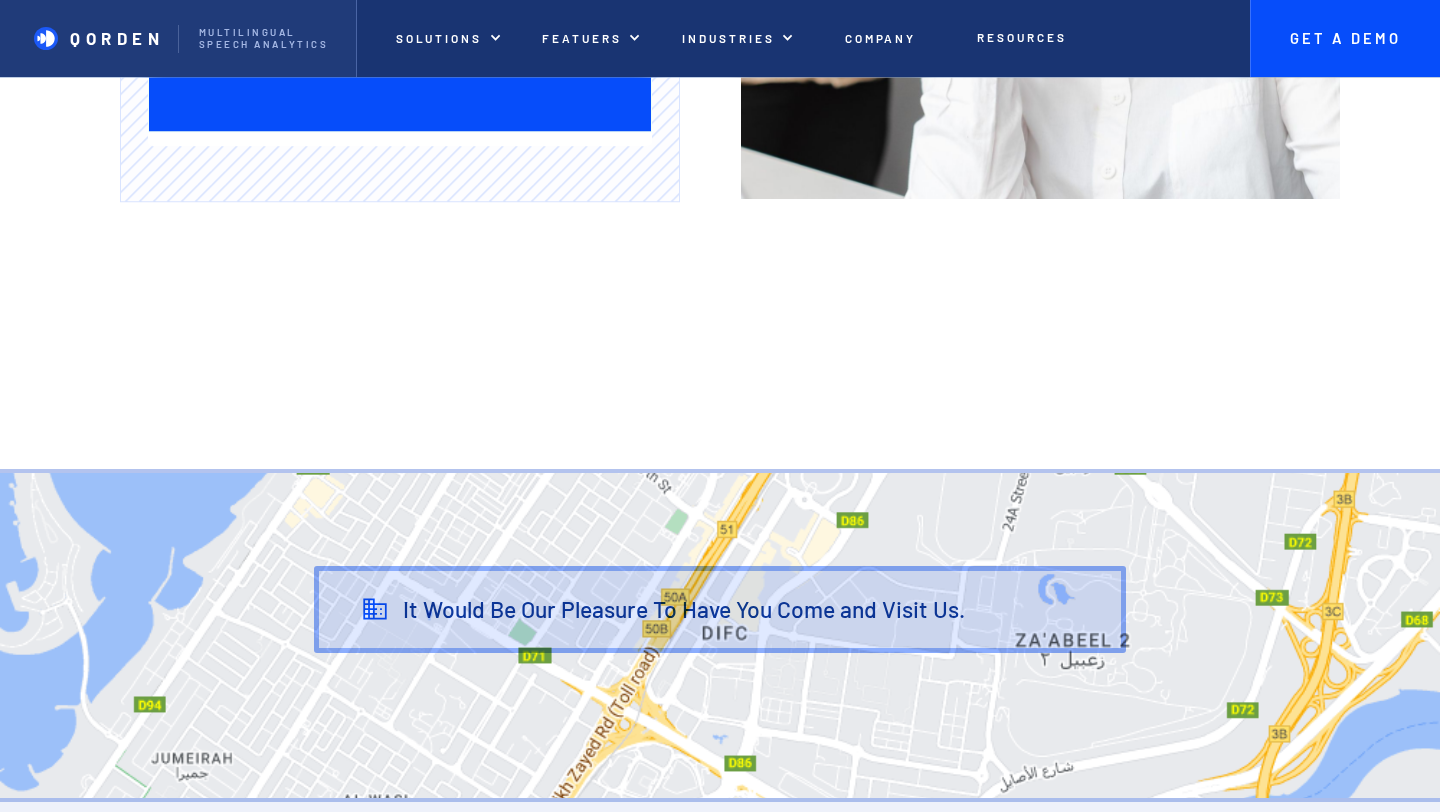 scroll, scrollTop: 590, scrollLeft: 0, axis: vertical 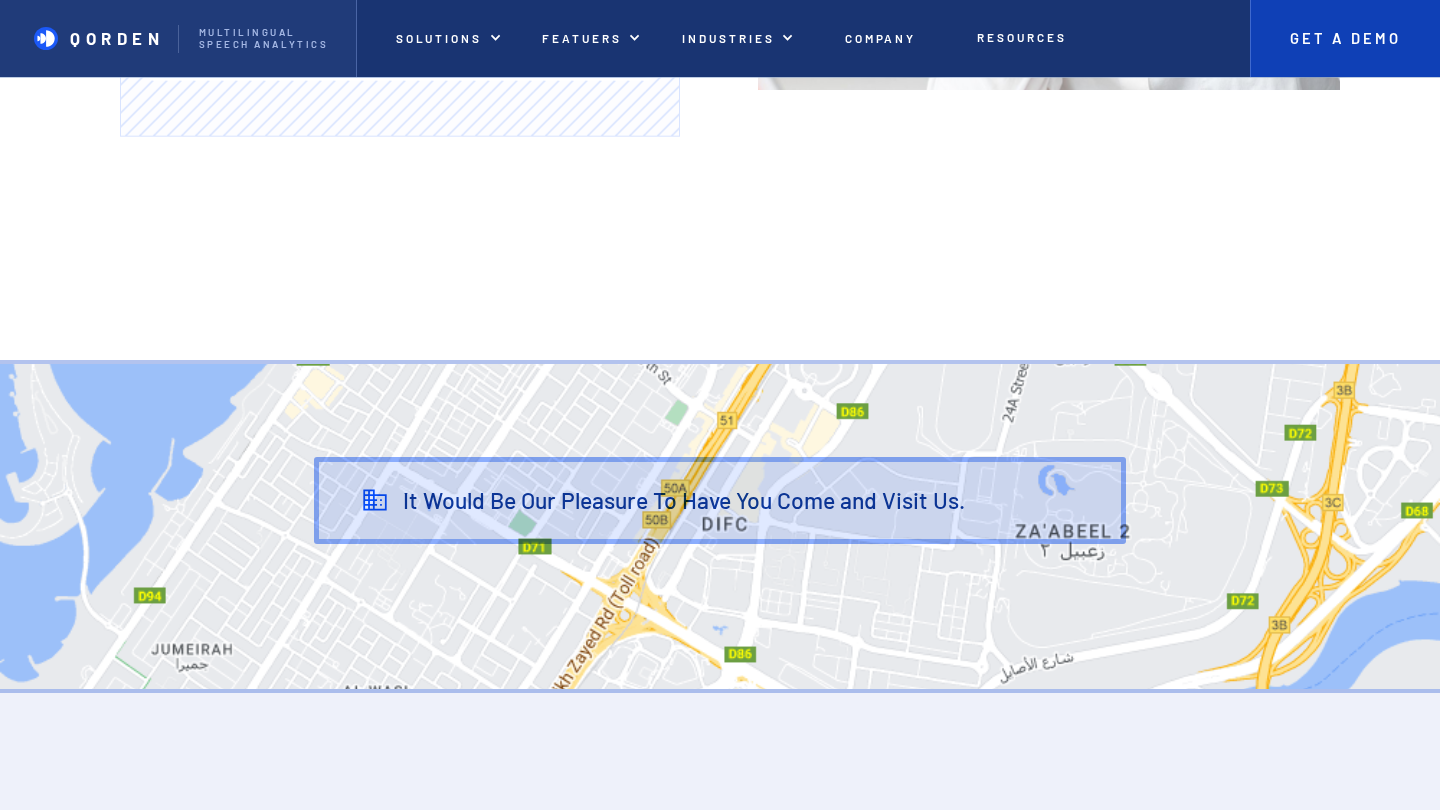 click on "Get A Demo" at bounding box center [1345, 39] 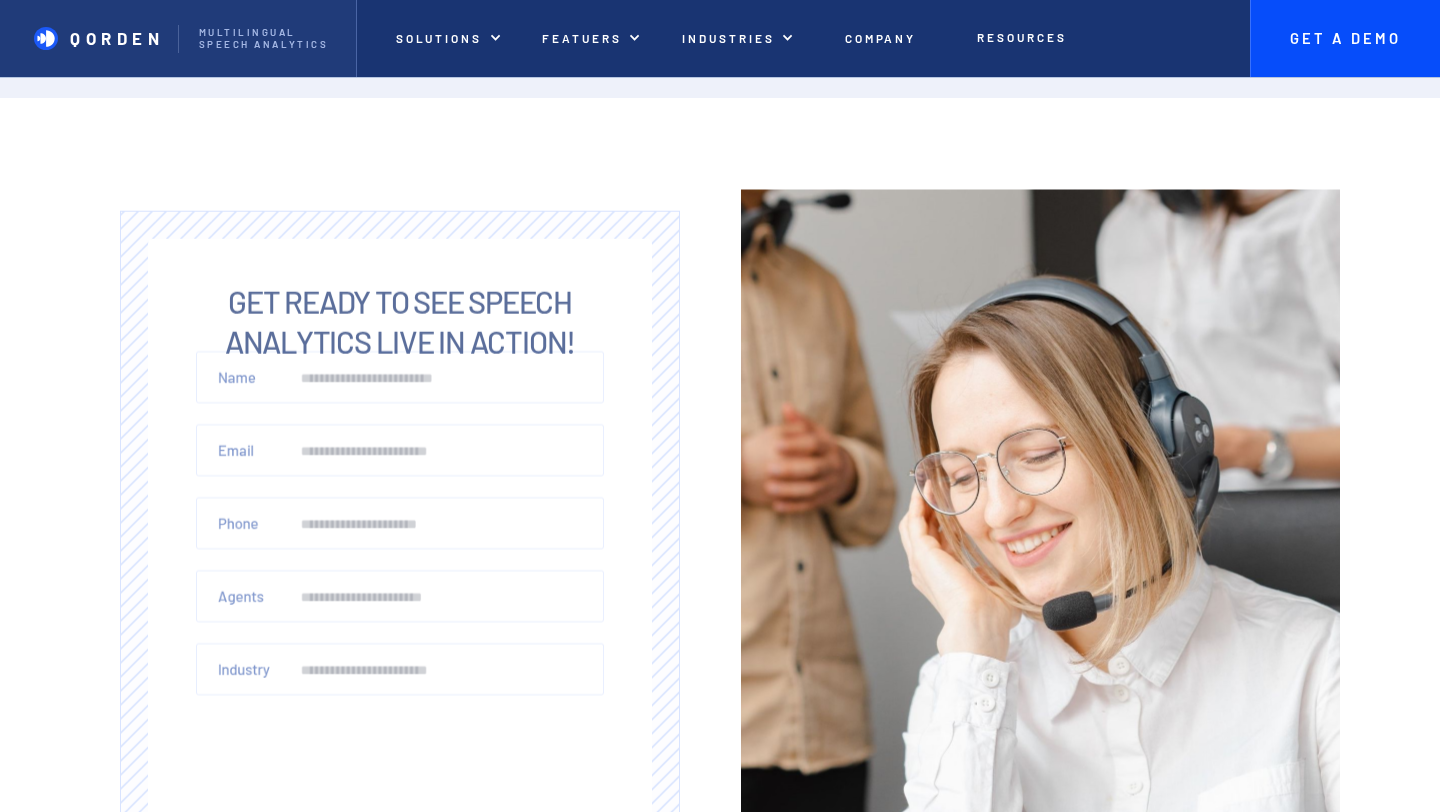 scroll, scrollTop: 0, scrollLeft: 0, axis: both 